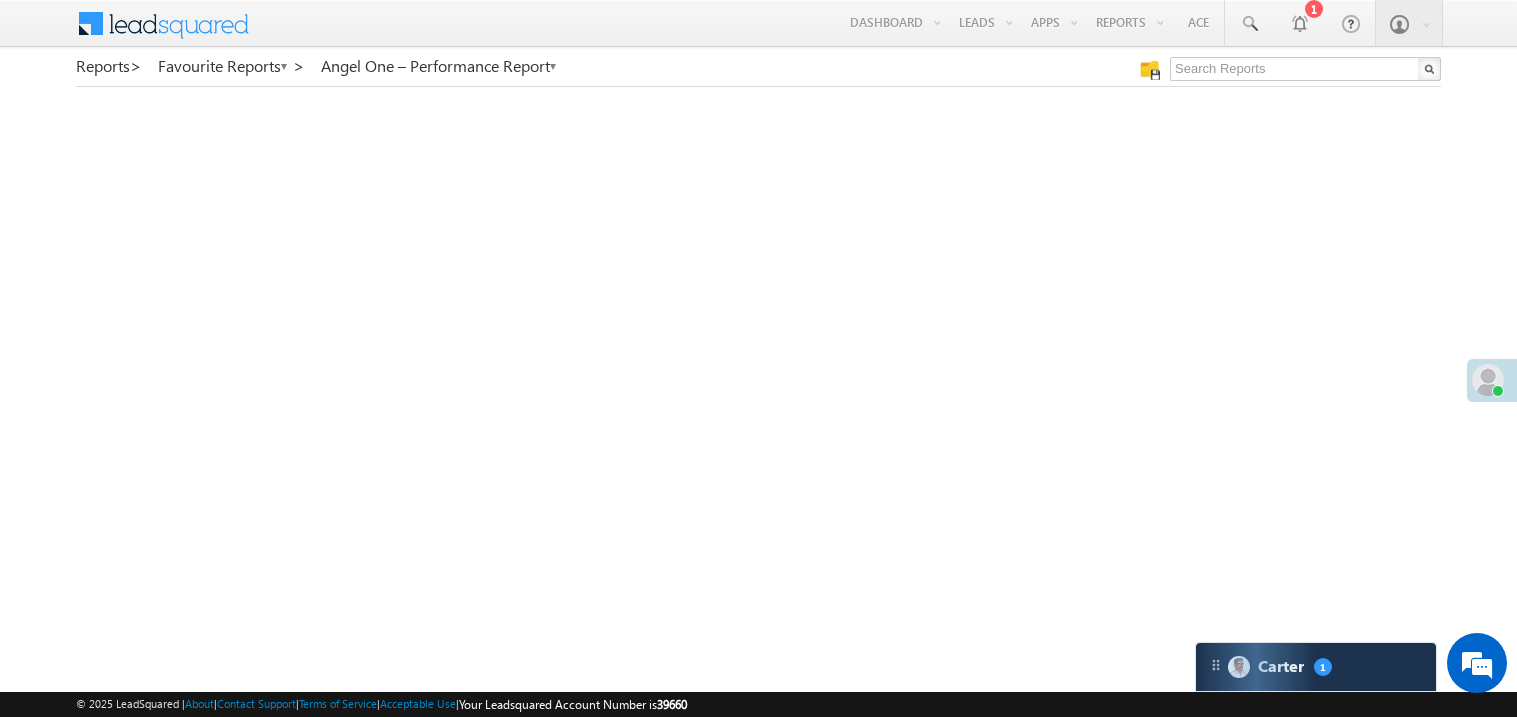 scroll, scrollTop: 0, scrollLeft: 0, axis: both 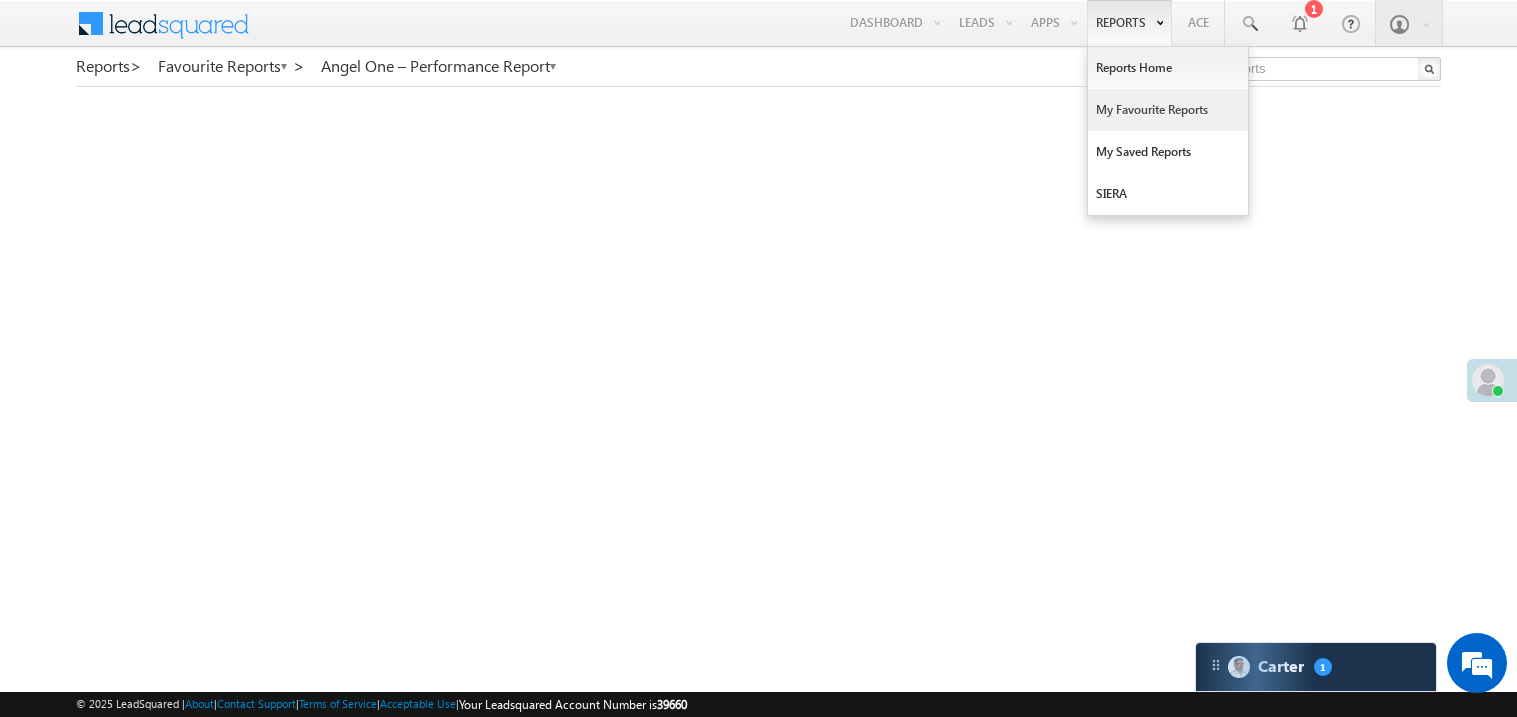 click on "My Favourite Reports" at bounding box center (1168, 110) 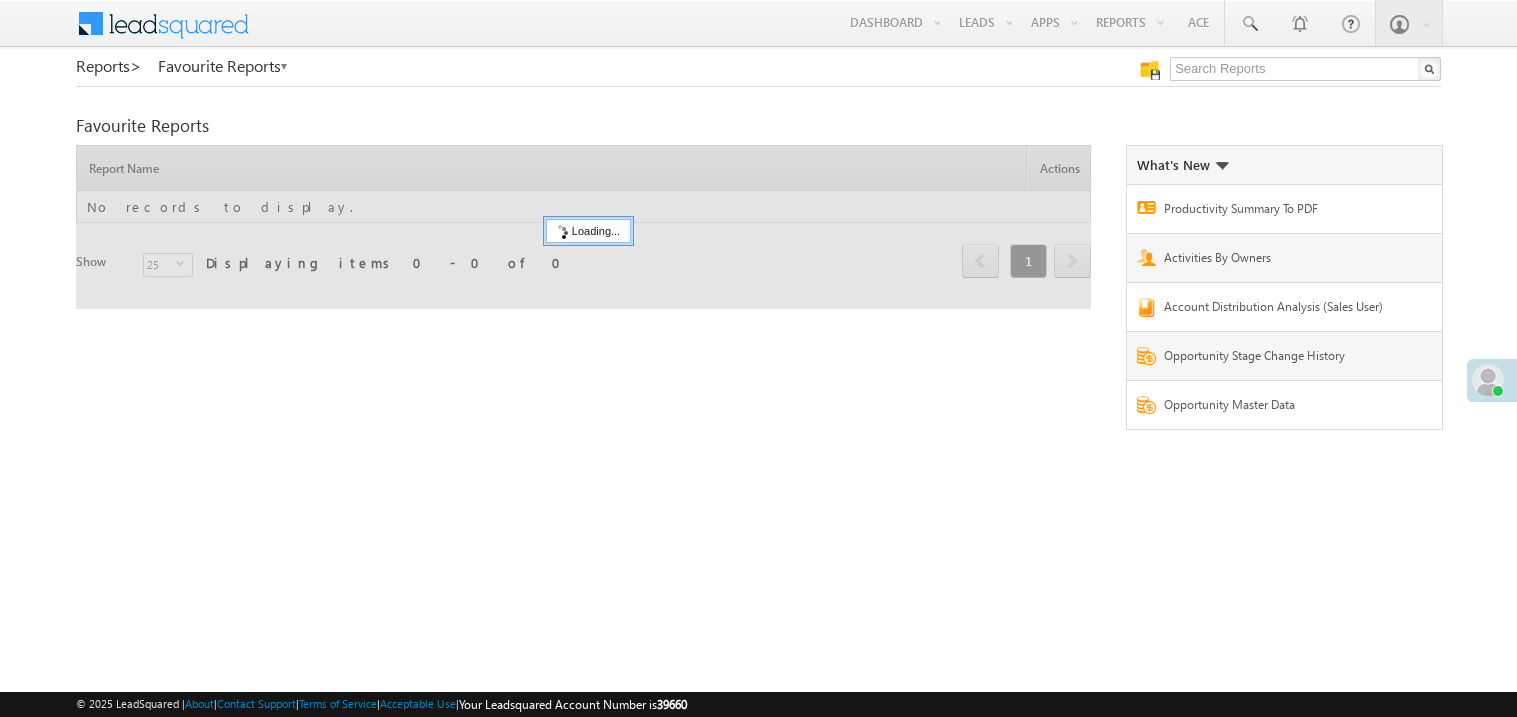 scroll, scrollTop: 0, scrollLeft: 0, axis: both 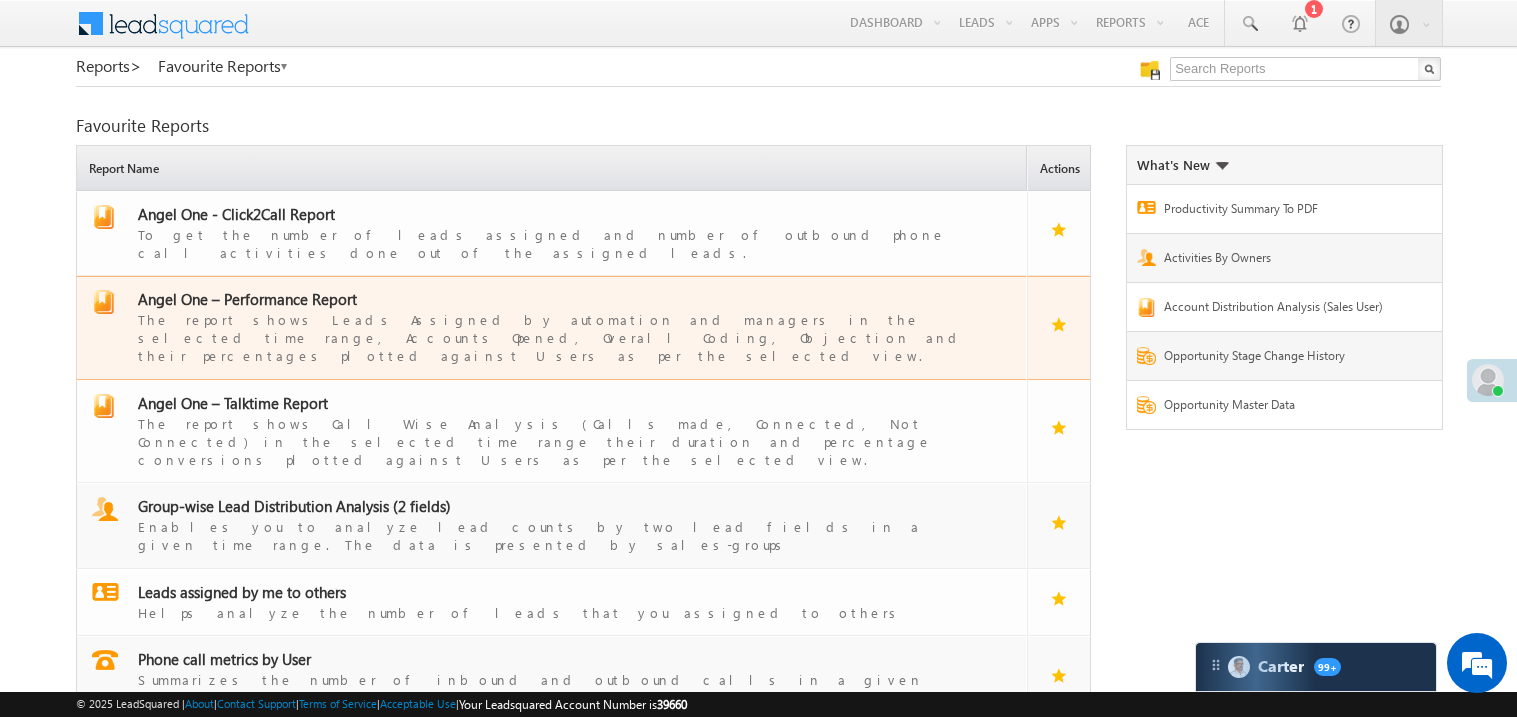 click on "Angel One – Performance Report" at bounding box center (247, 299) 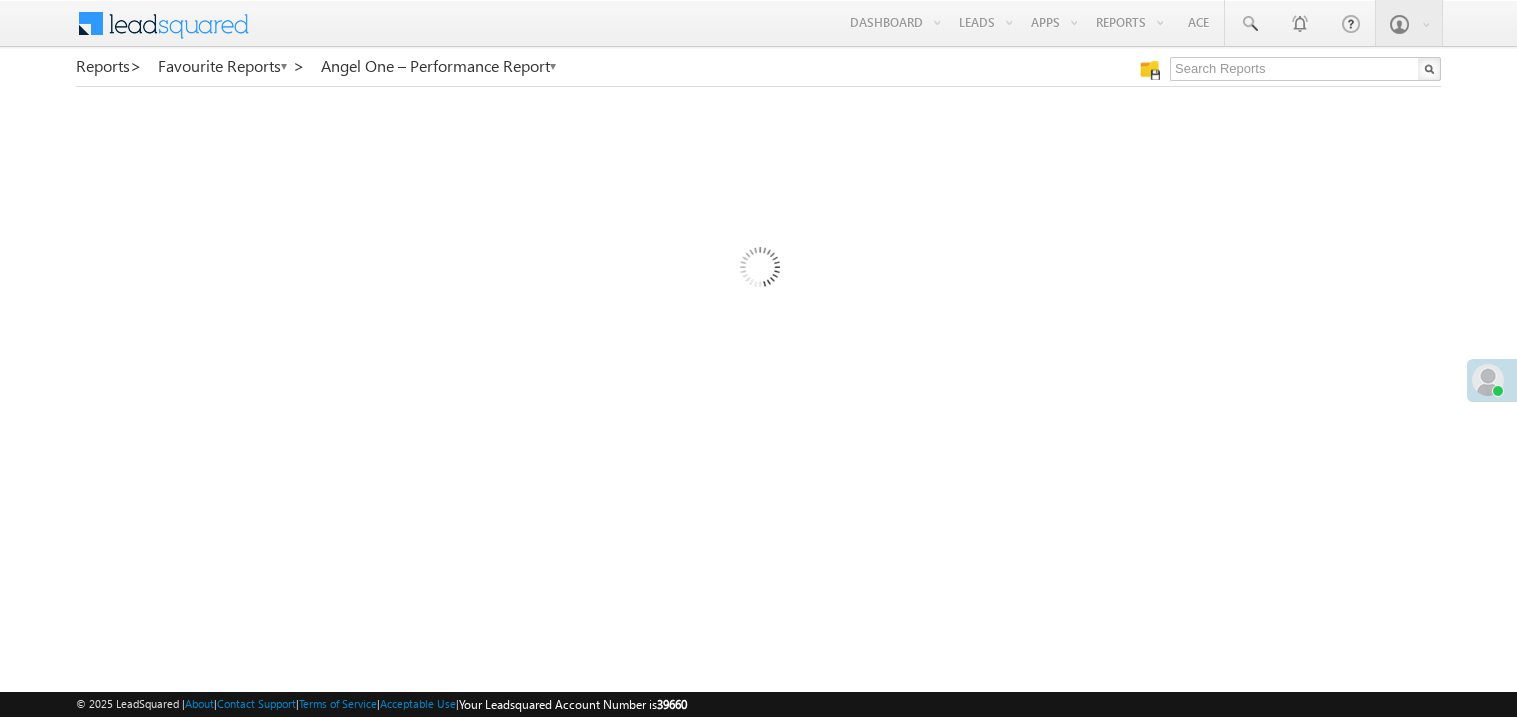 scroll, scrollTop: 0, scrollLeft: 0, axis: both 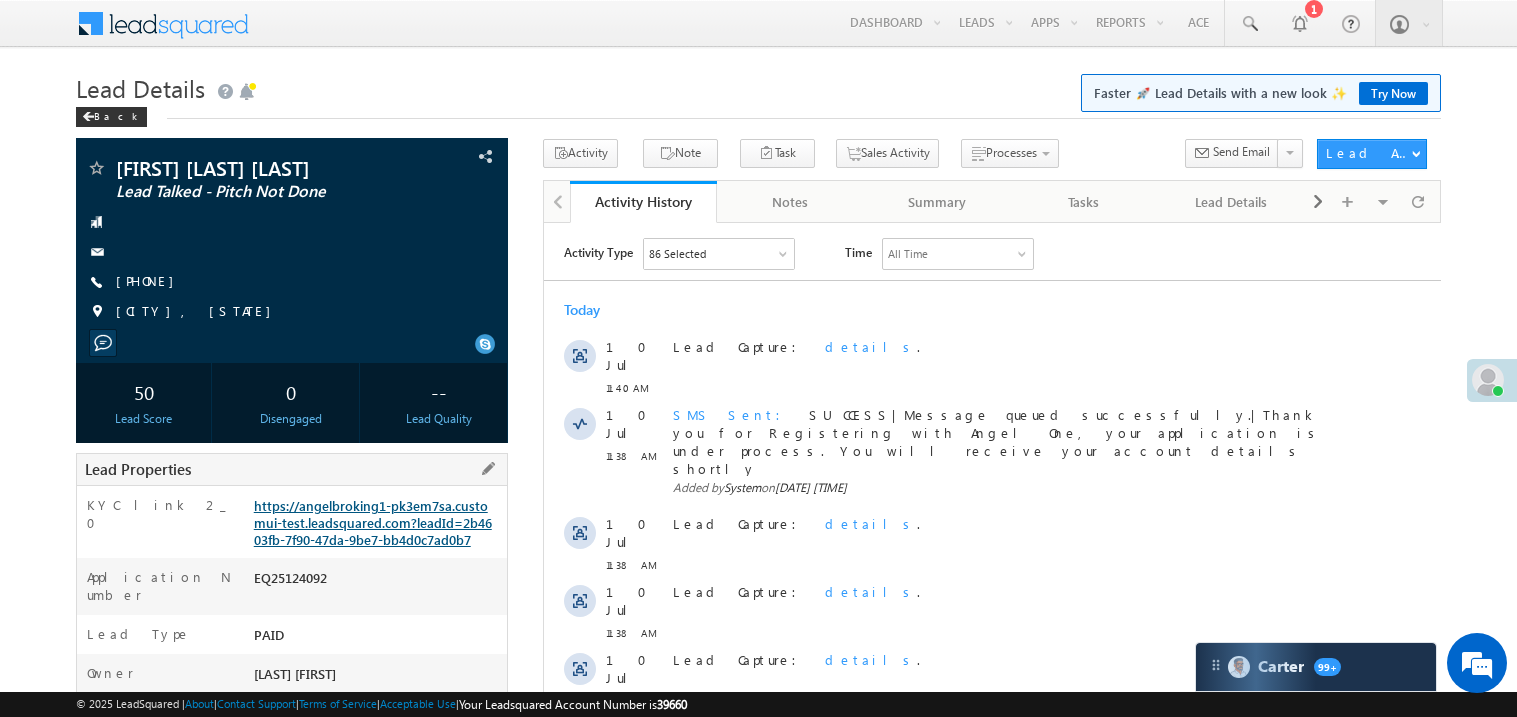 click on "https://angelbroking1-pk3em7sa.customui-test.leadsquared.com?leadId=2b4603fb-7f90-47da-9be7-bb4d0c7ad0b7" at bounding box center (373, 522) 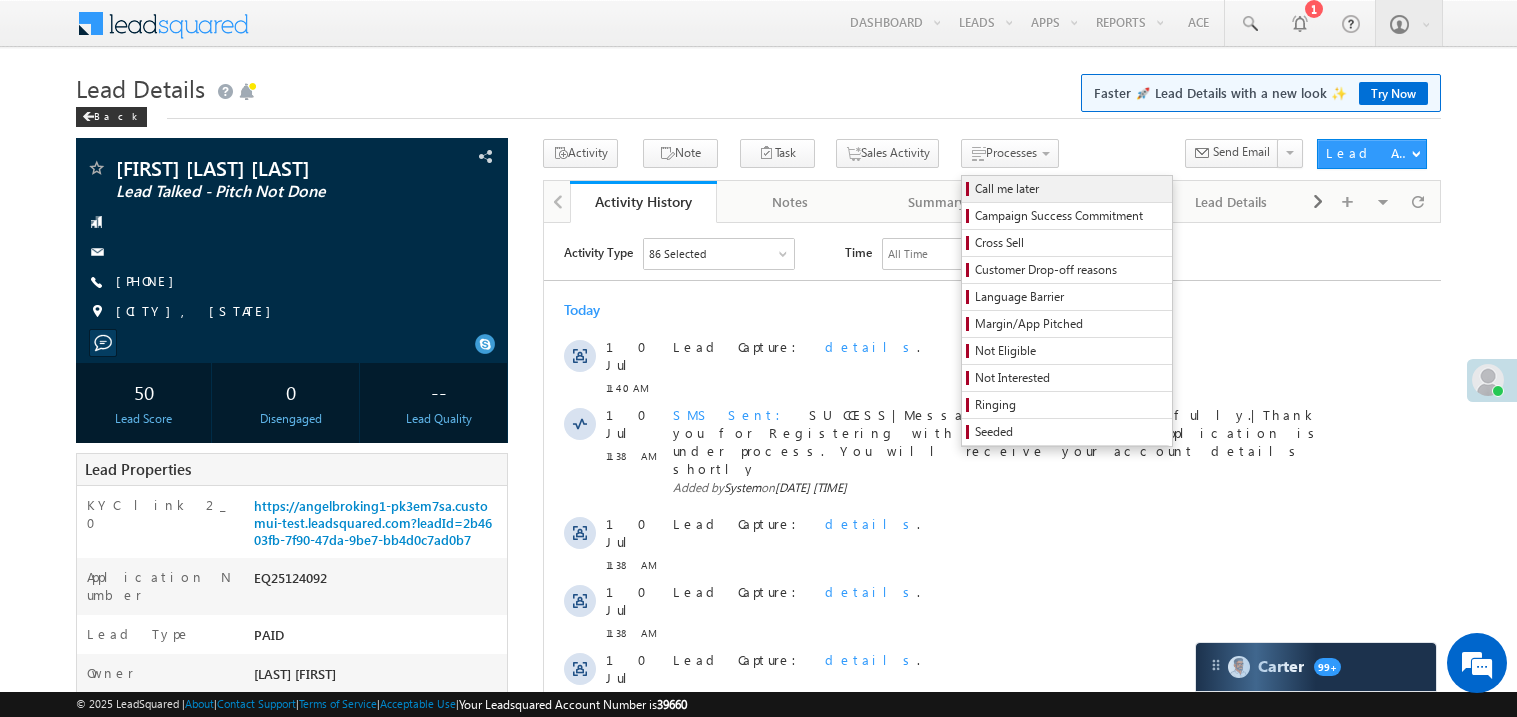 click on "Call me later" at bounding box center (1070, 189) 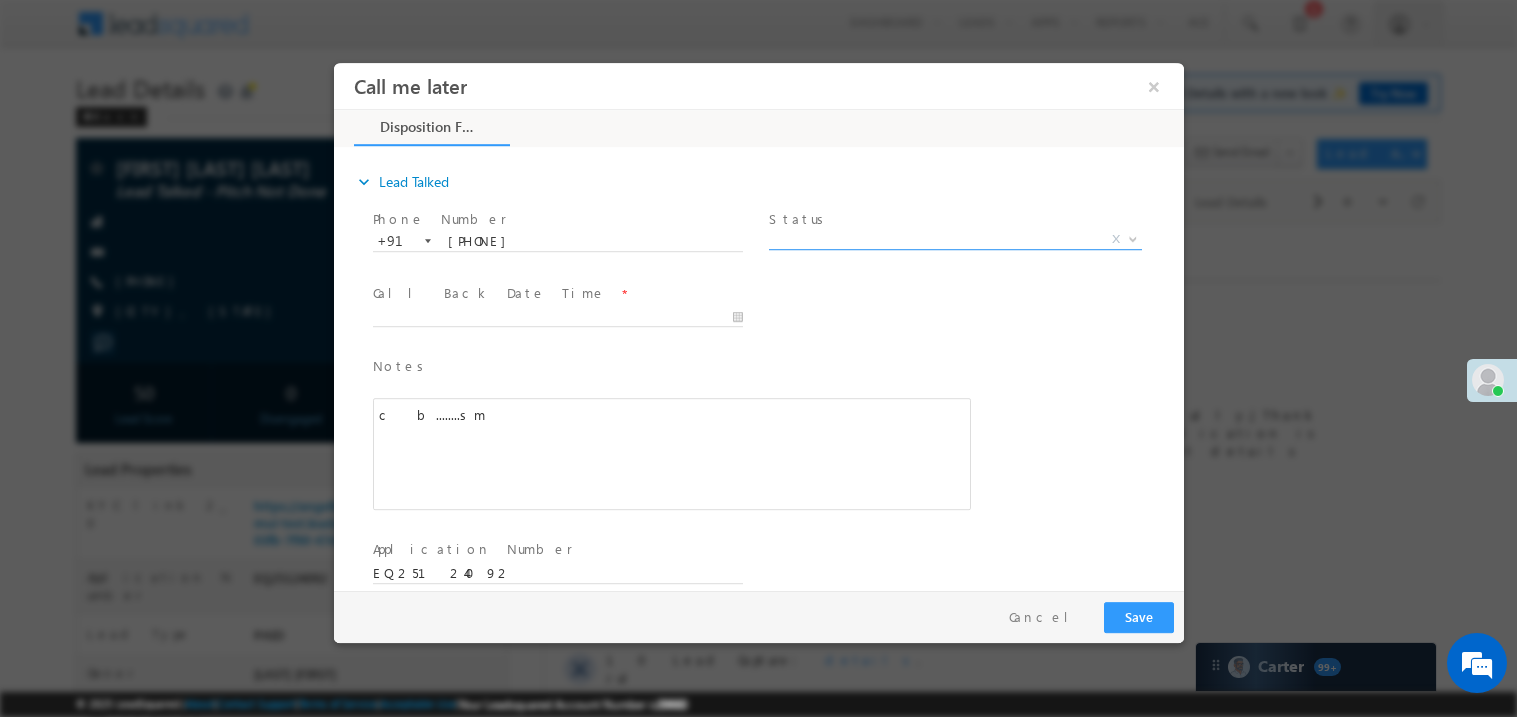 scroll, scrollTop: 0, scrollLeft: 0, axis: both 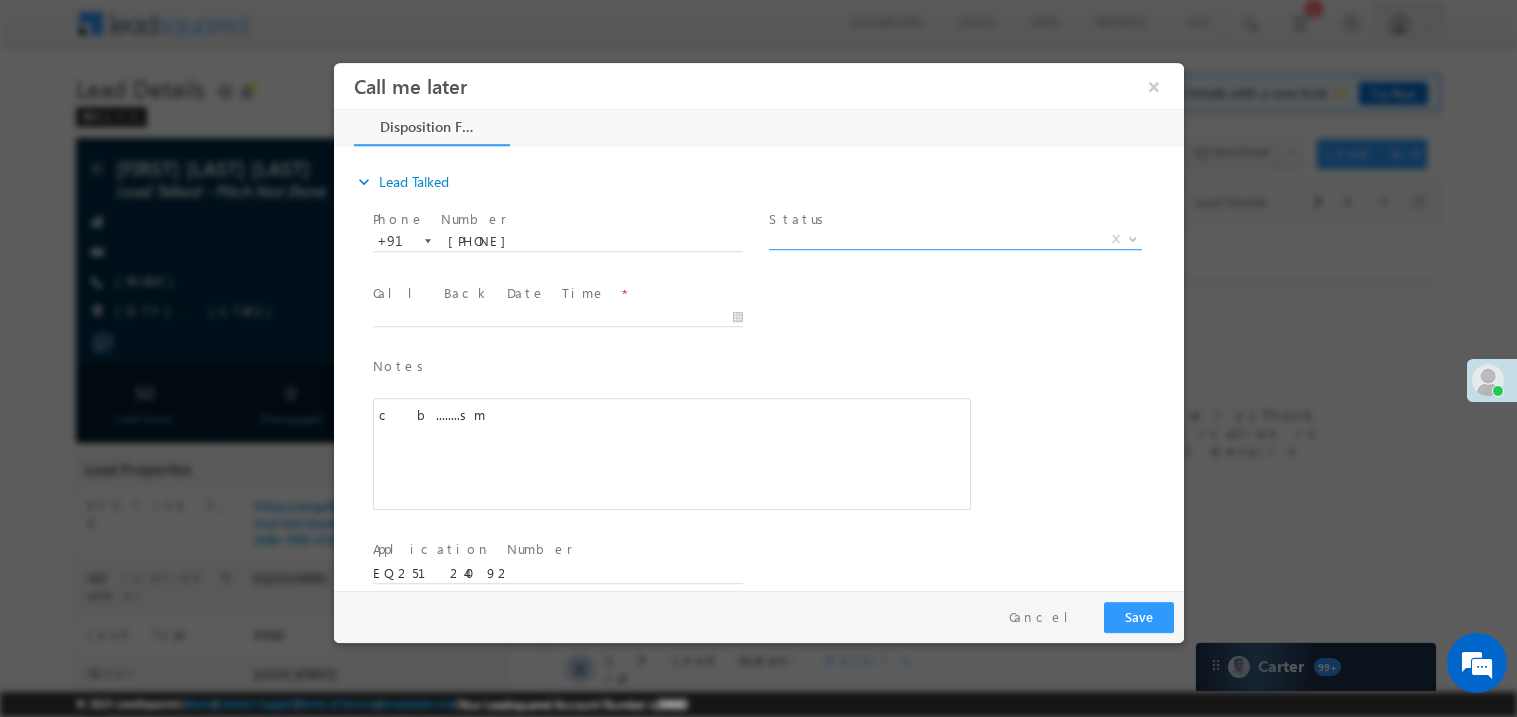 click on "X" at bounding box center (954, 239) 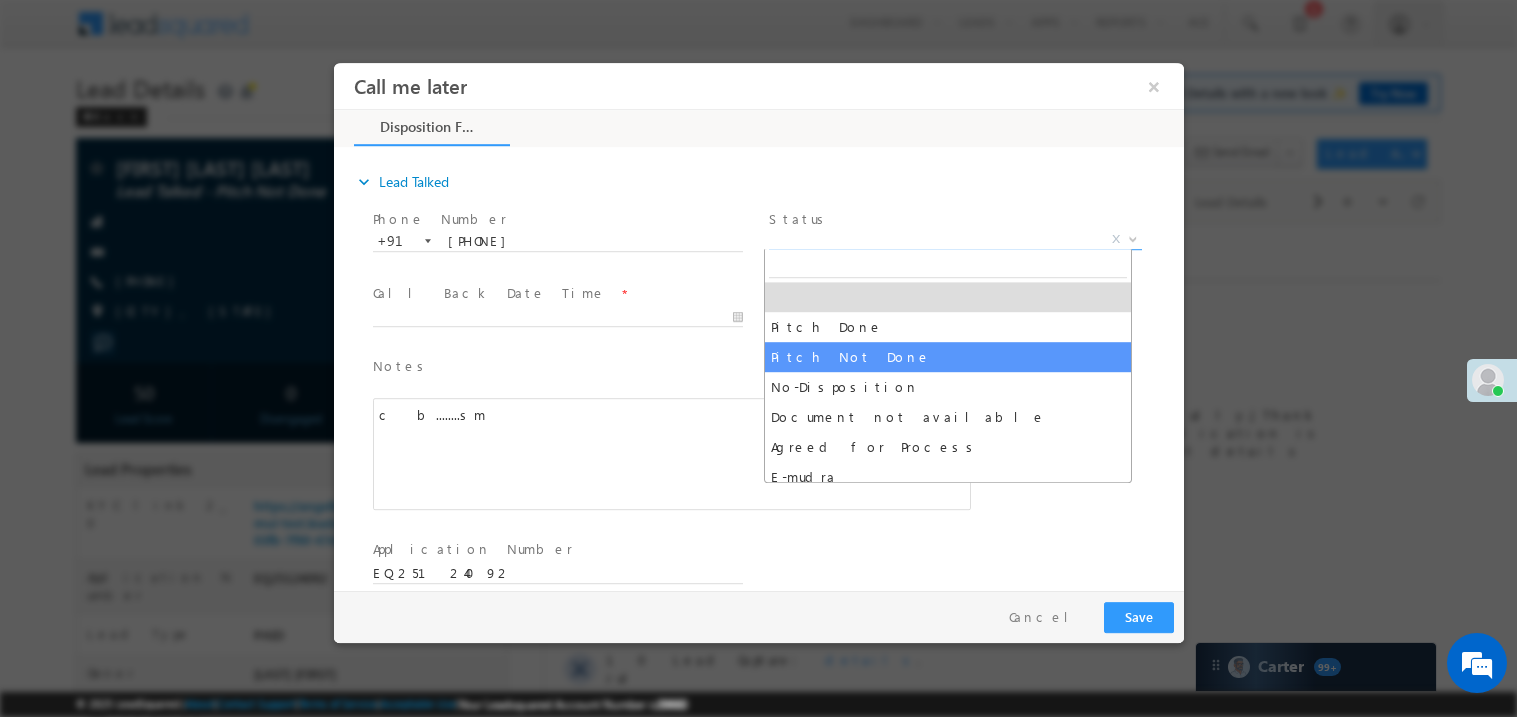 select on "Pitch Not Done" 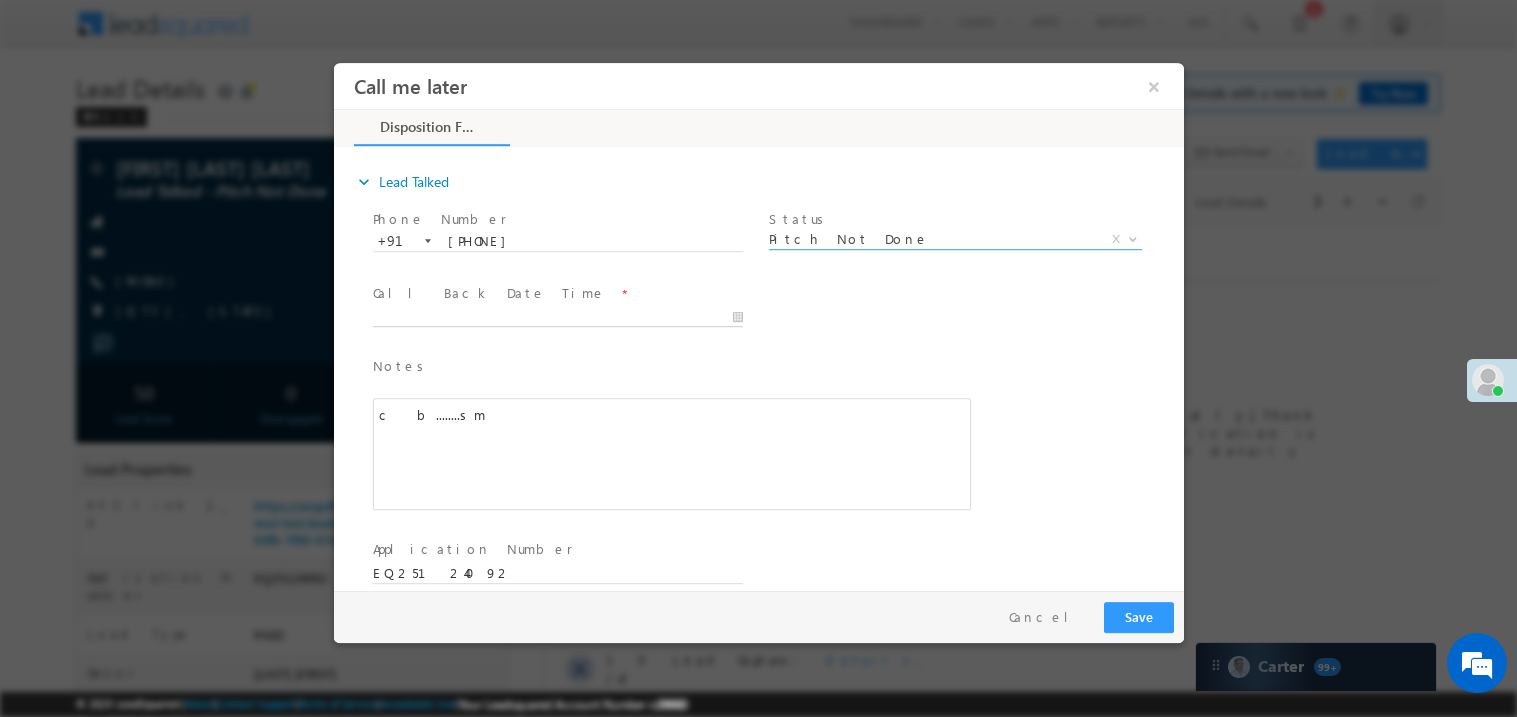 click on "Call me later
×" at bounding box center [758, 325] 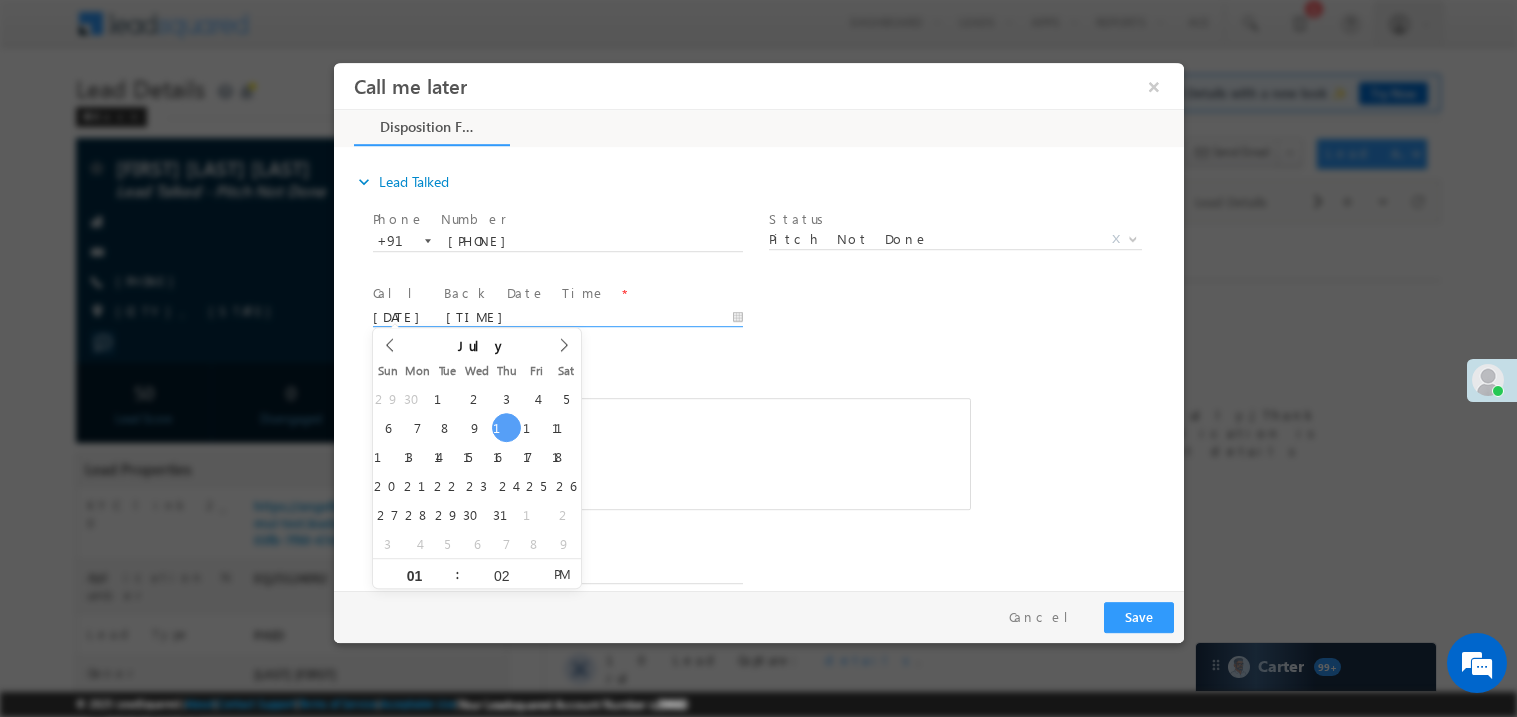 click on "c  b........sm" at bounding box center (671, 453) 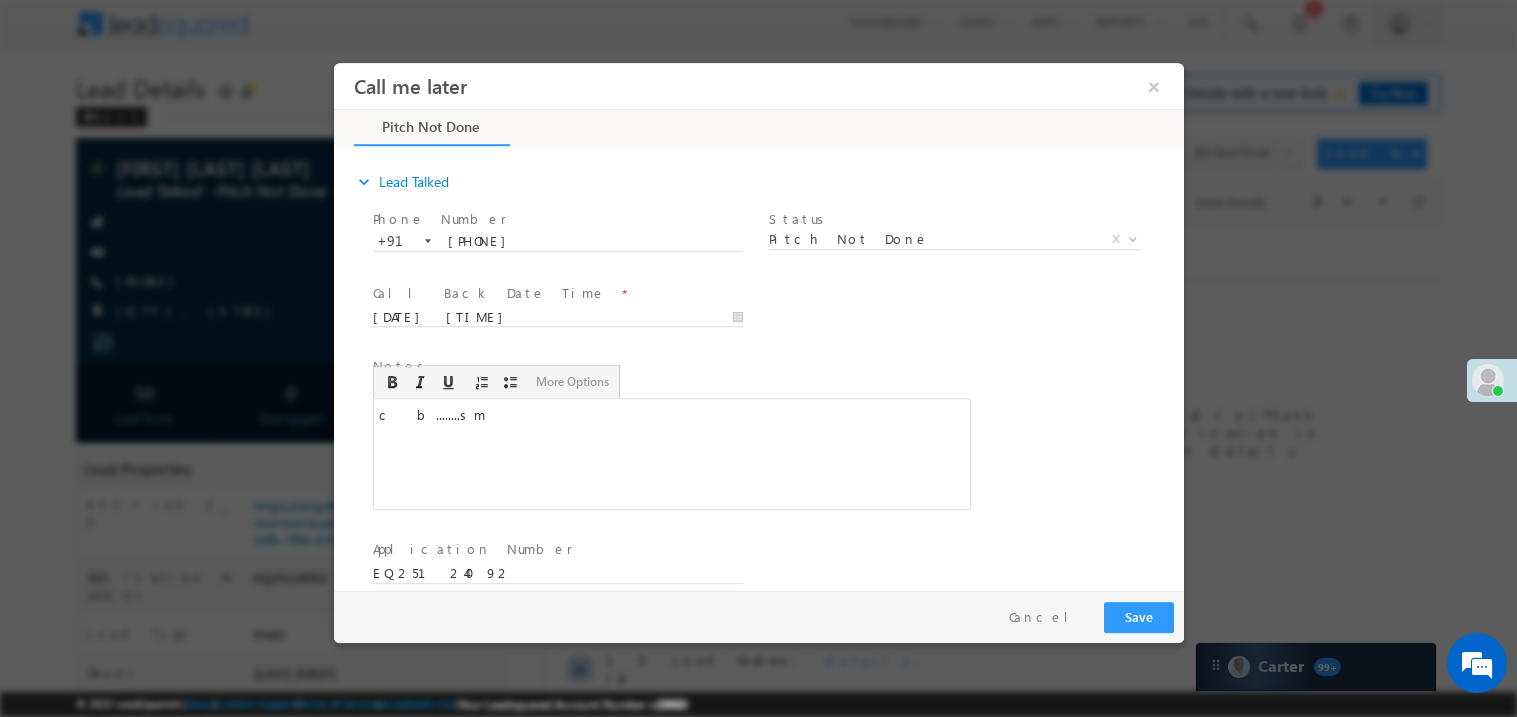 type 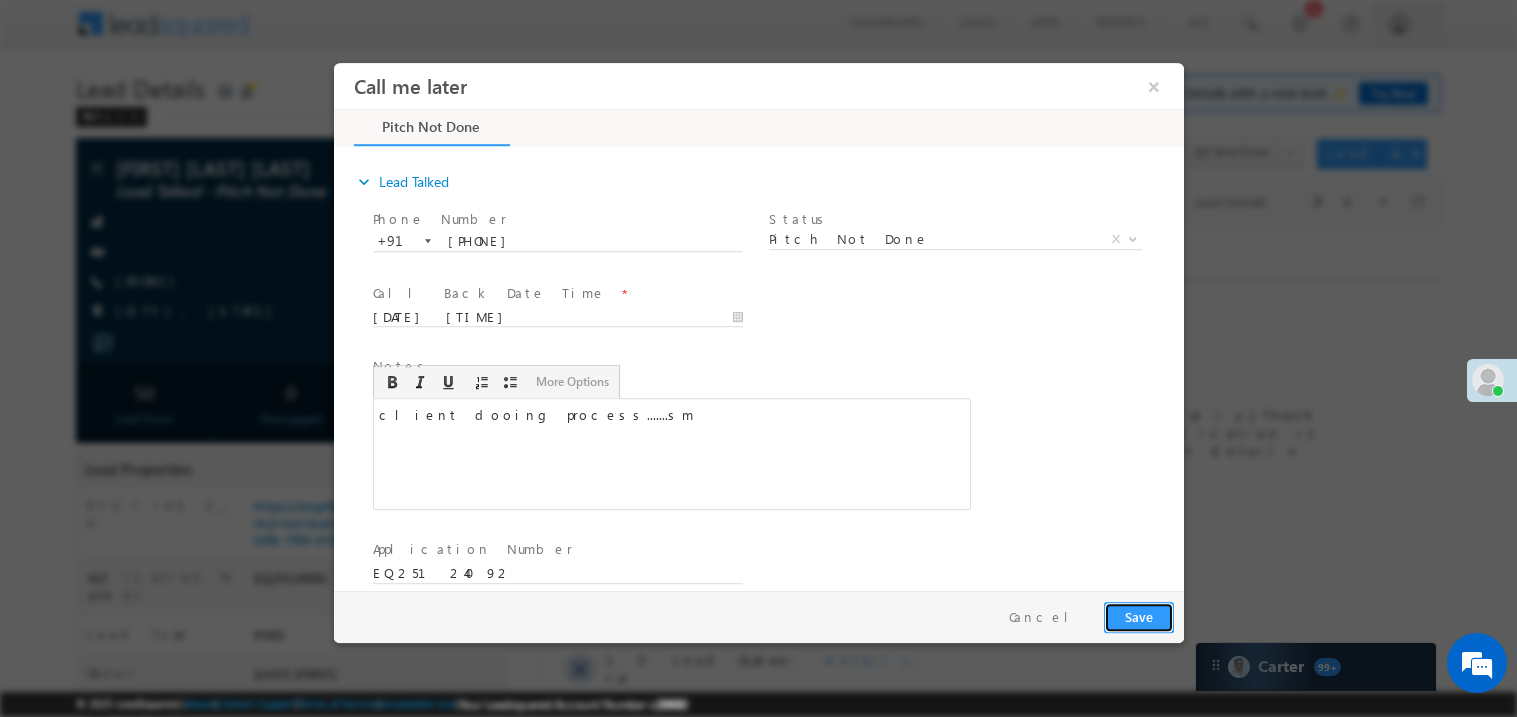 click on "Save" at bounding box center [1138, 616] 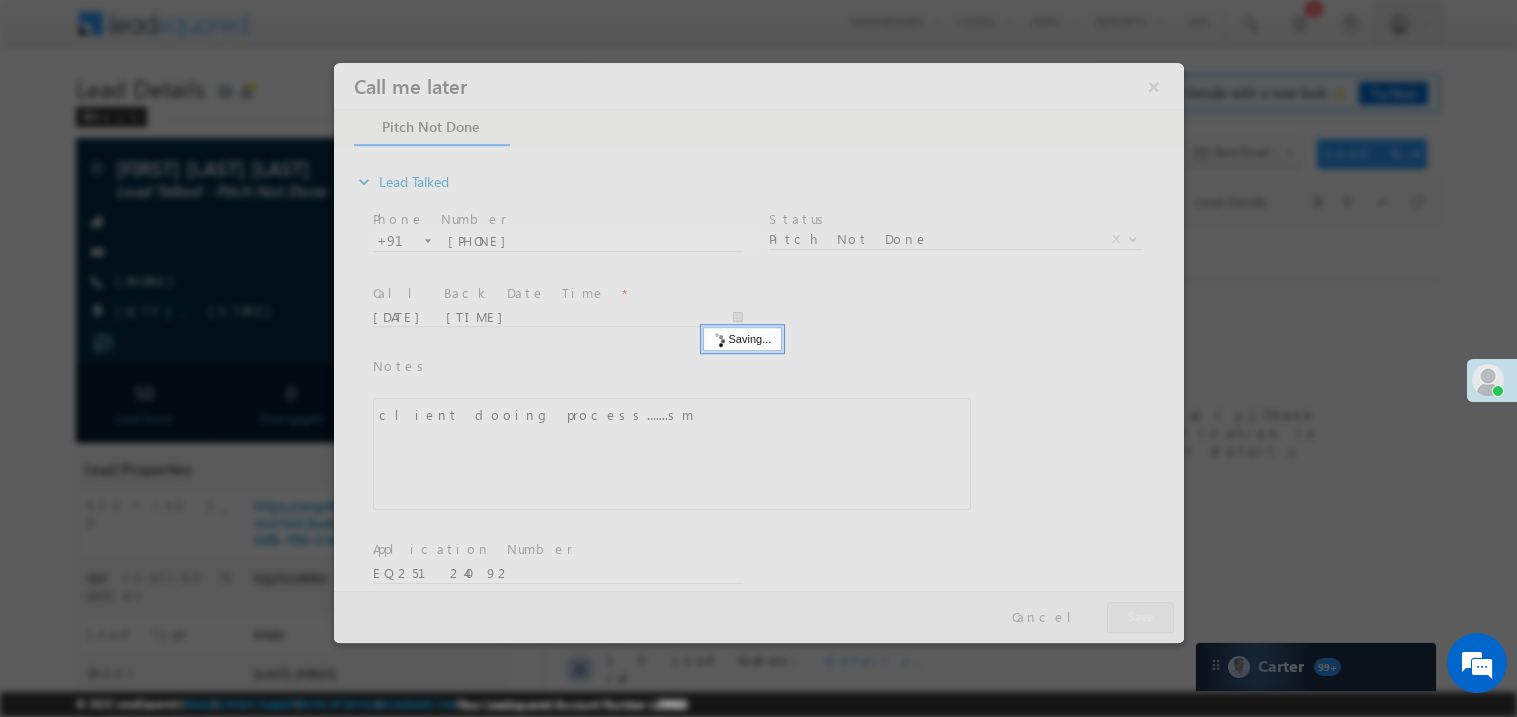 click at bounding box center [758, 352] 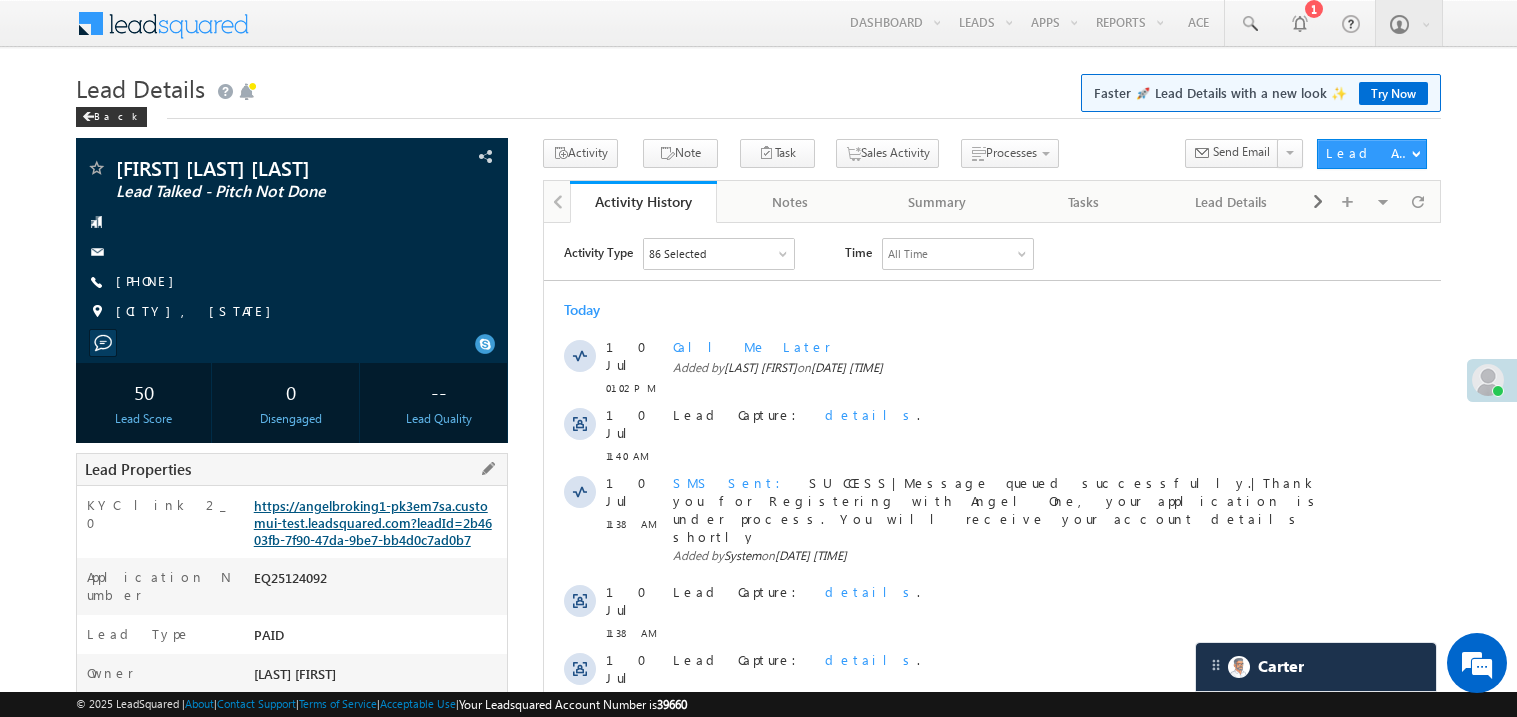 click on "https://angelbroking1-pk3em7sa.customui-test.leadsquared.com?leadId=2b4603fb-7f90-47da-9be7-bb4d0c7ad0b7" at bounding box center (373, 522) 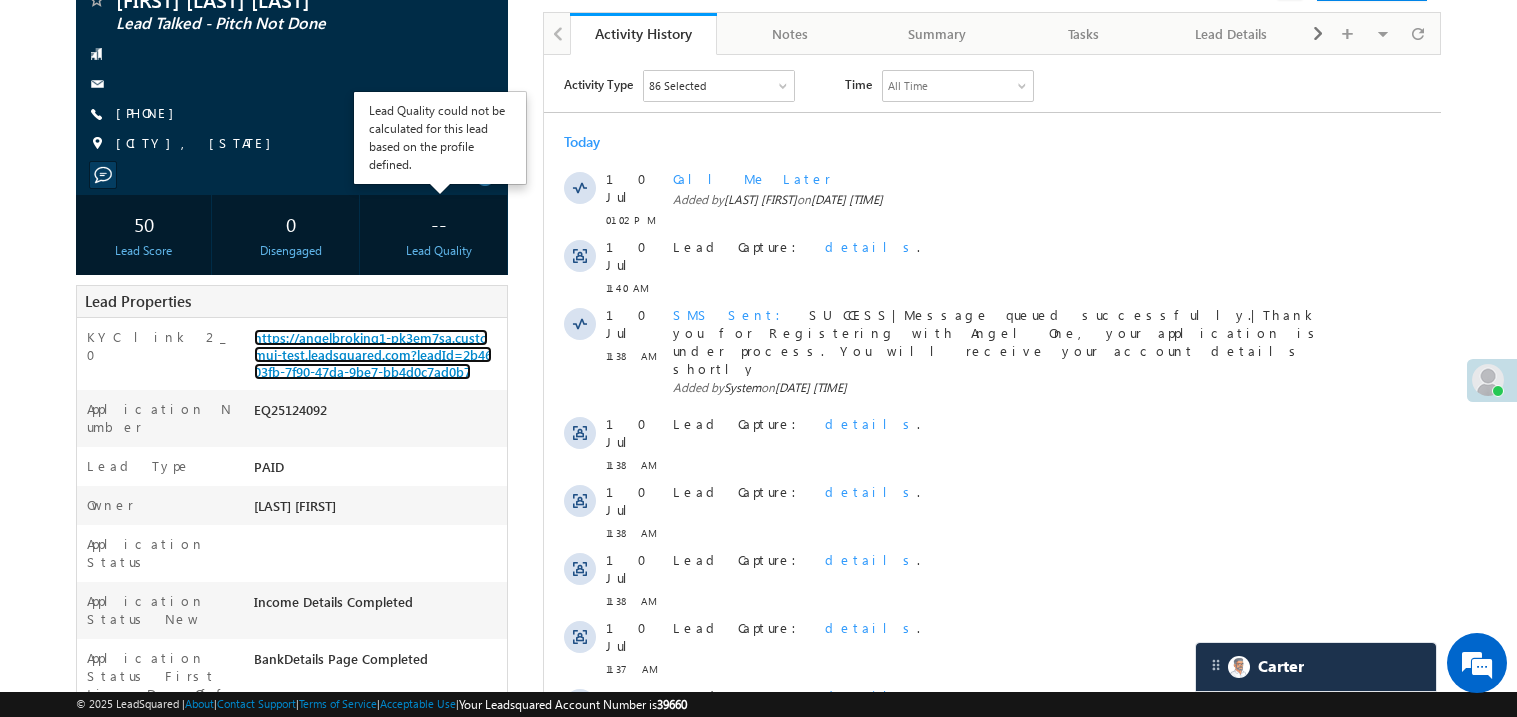 scroll, scrollTop: 239, scrollLeft: 0, axis: vertical 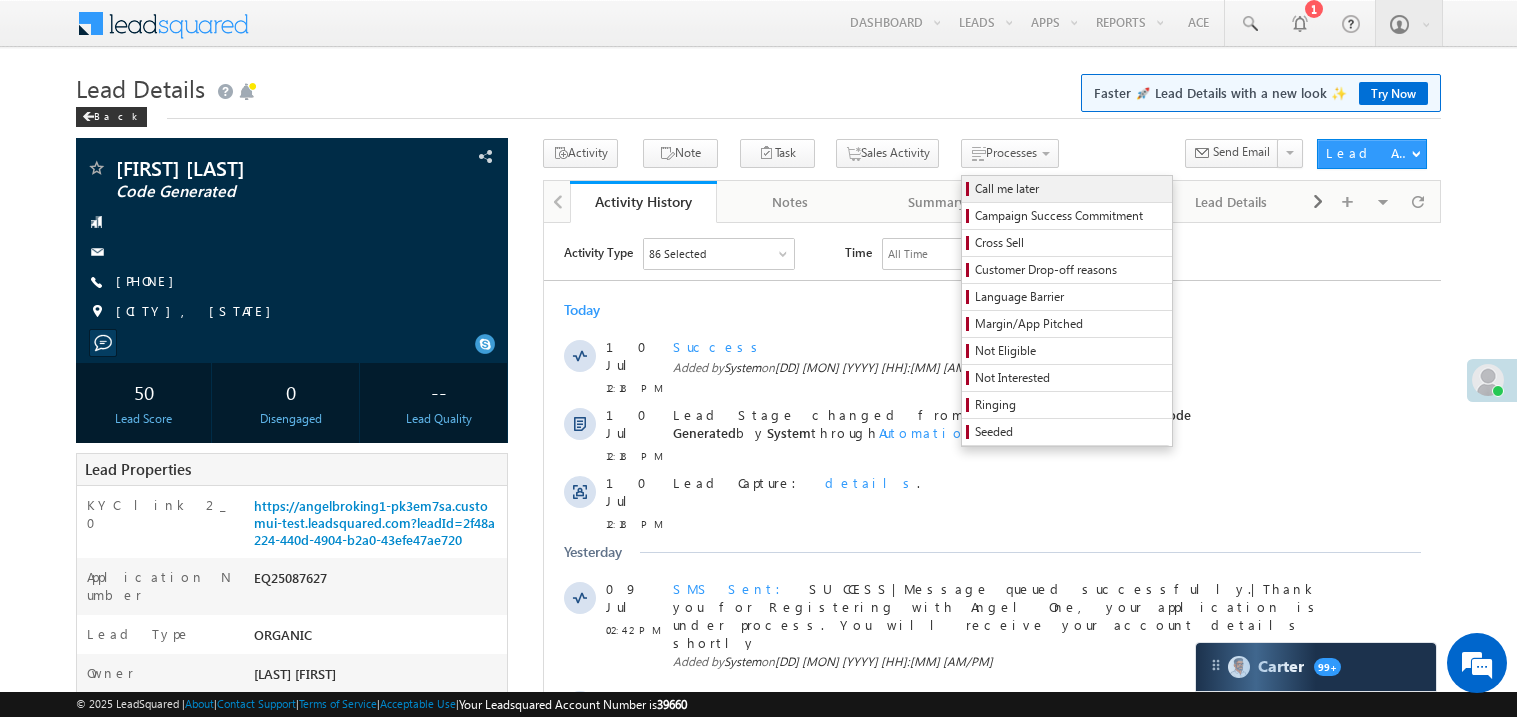 click on "Call me later" at bounding box center [1070, 189] 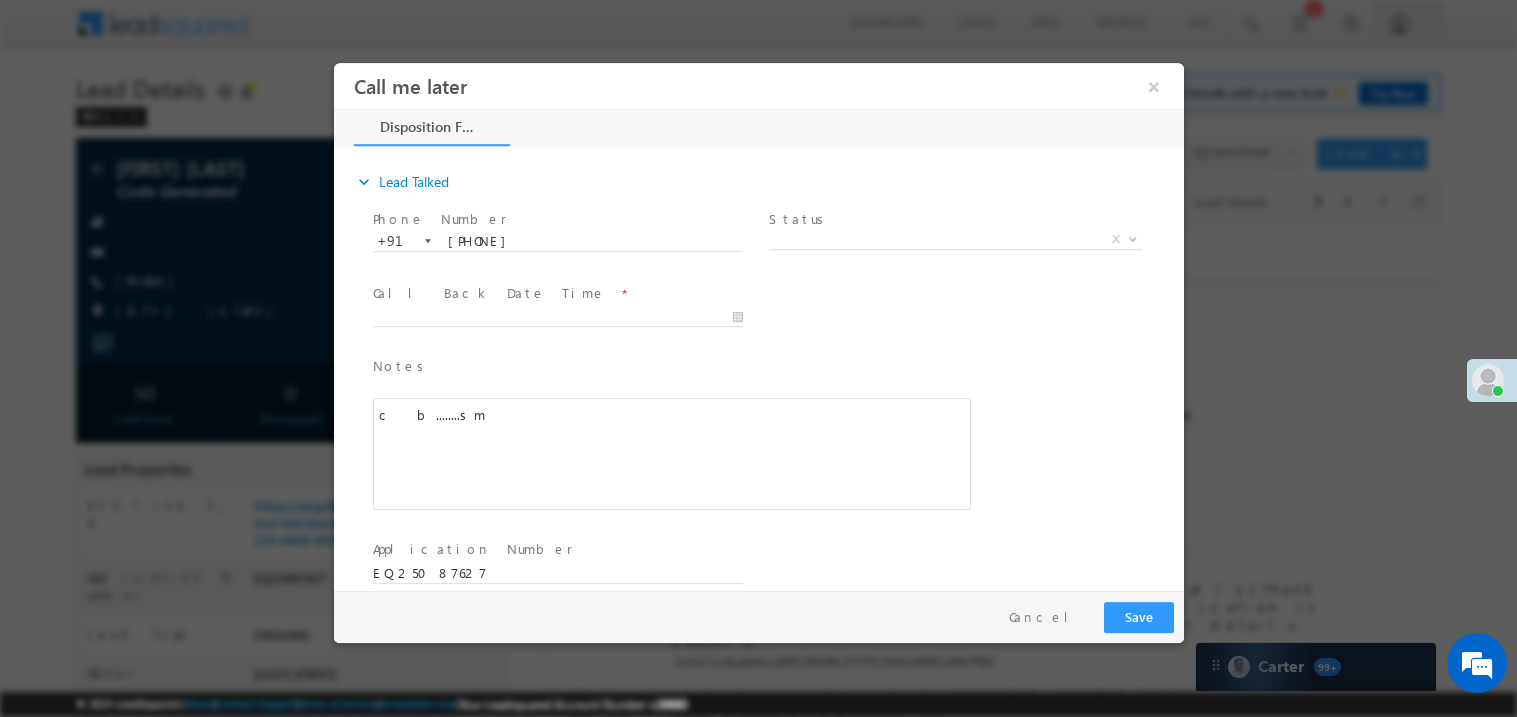 scroll, scrollTop: 0, scrollLeft: 0, axis: both 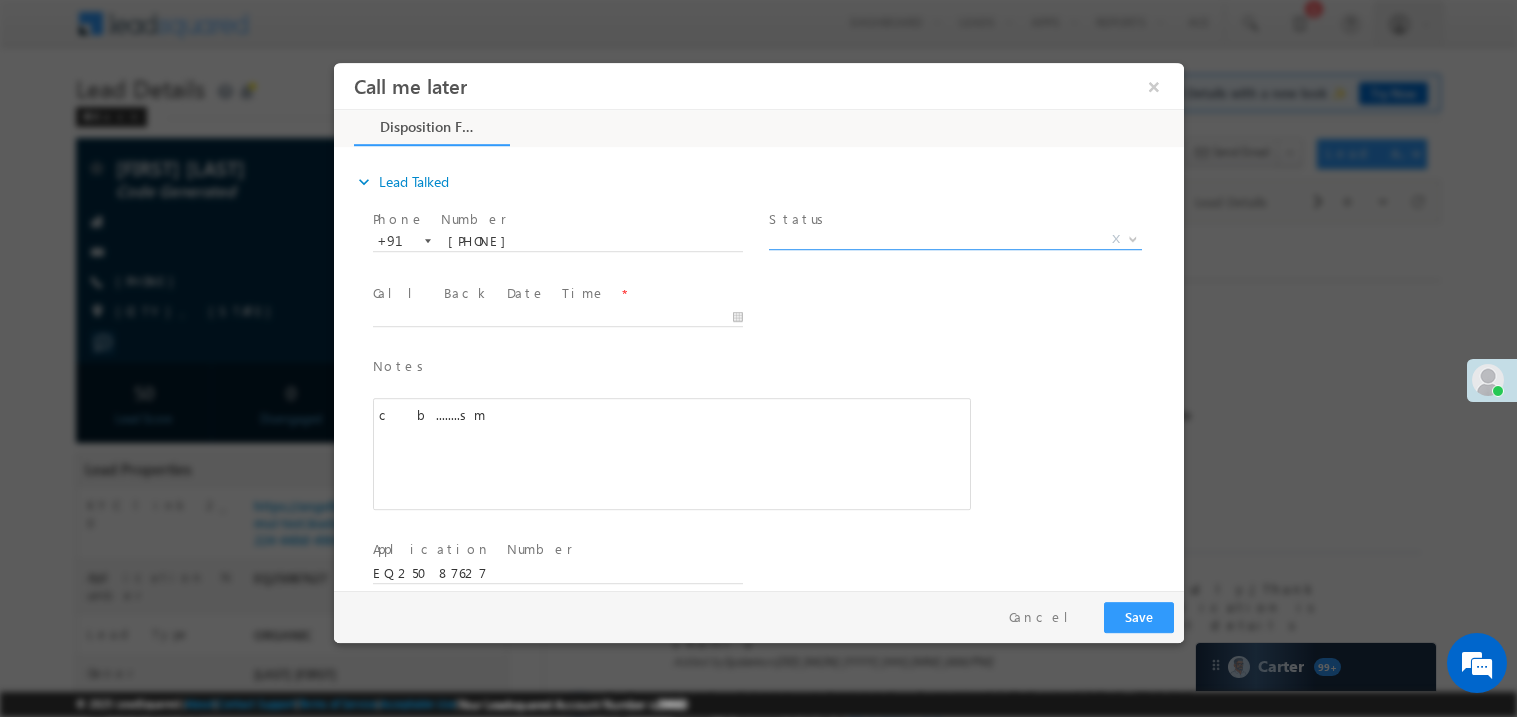 click on "Call me later
×" at bounding box center (758, 325) 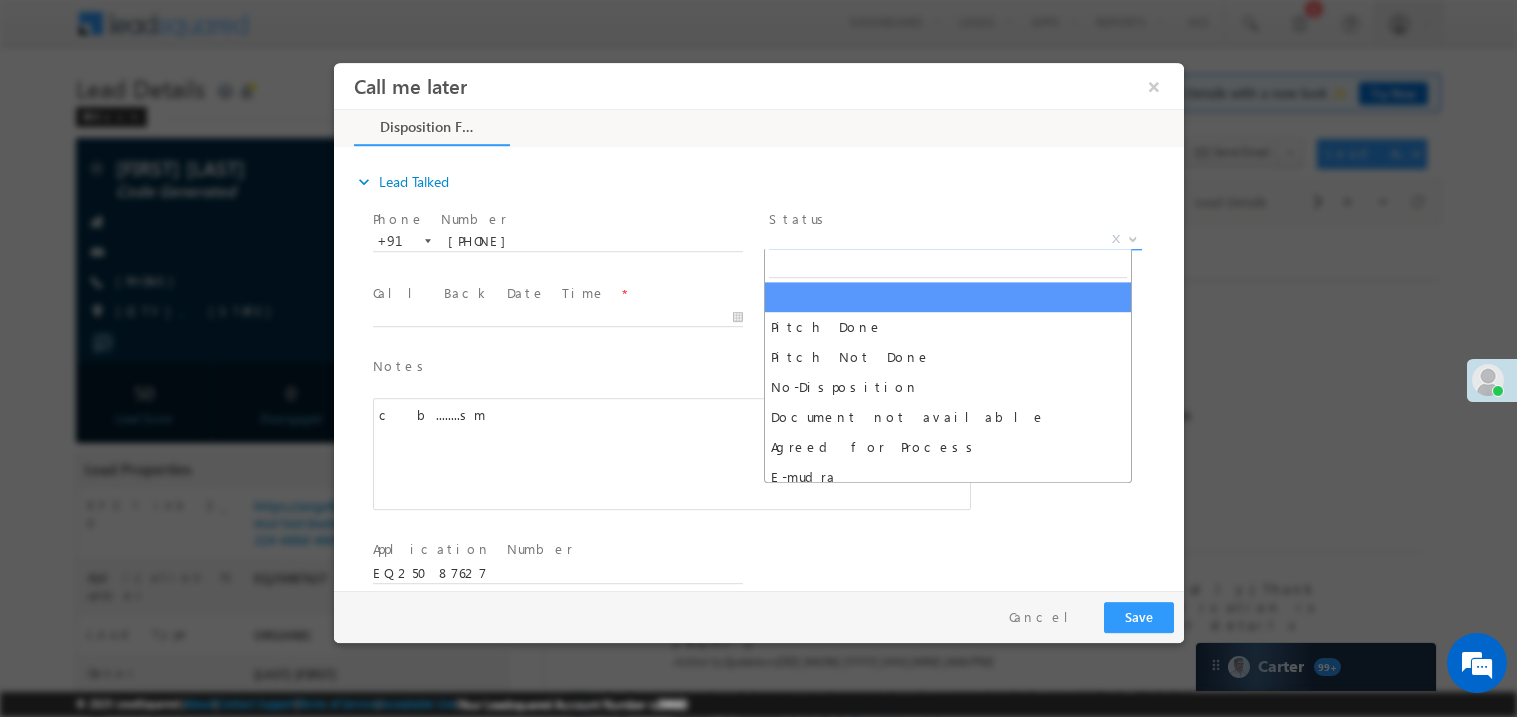 click on "X" at bounding box center (954, 239) 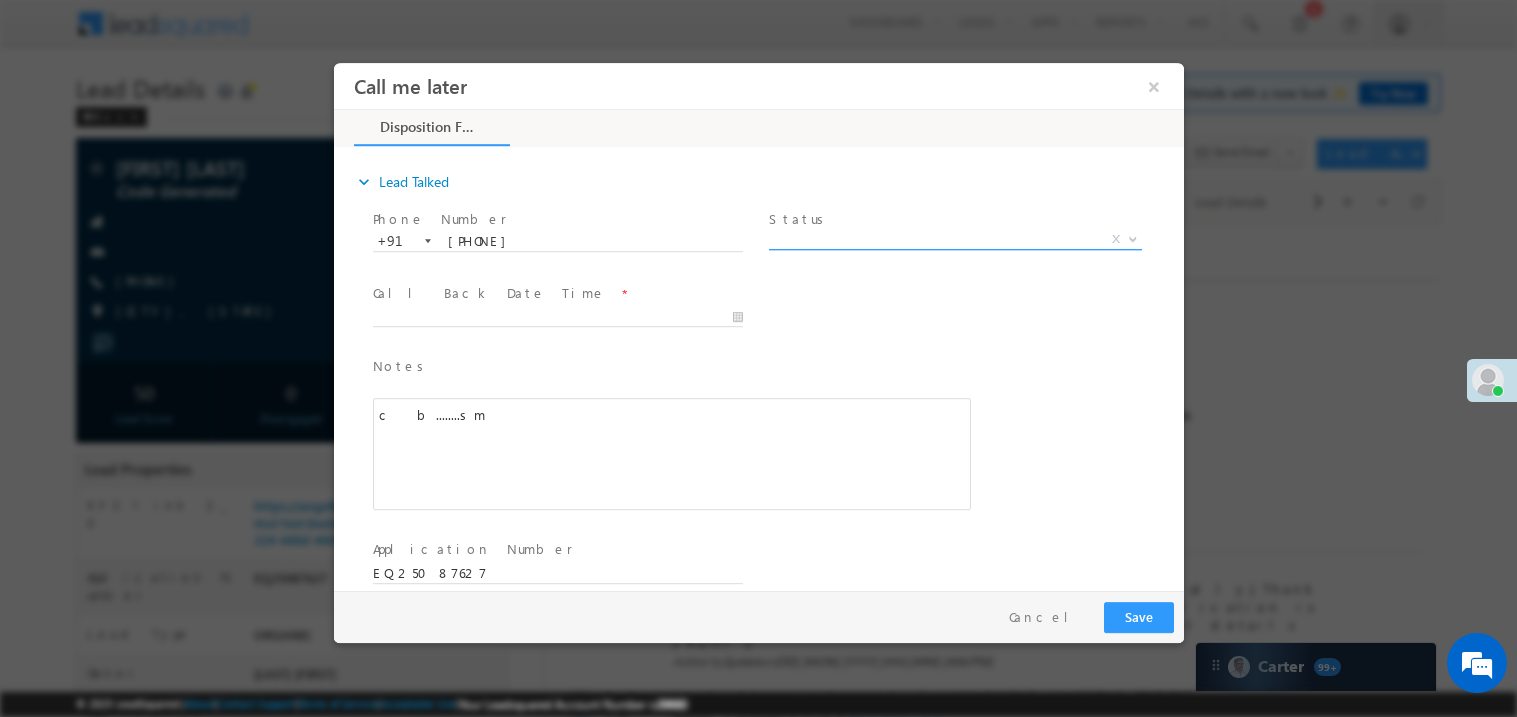 click on "X" at bounding box center (954, 239) 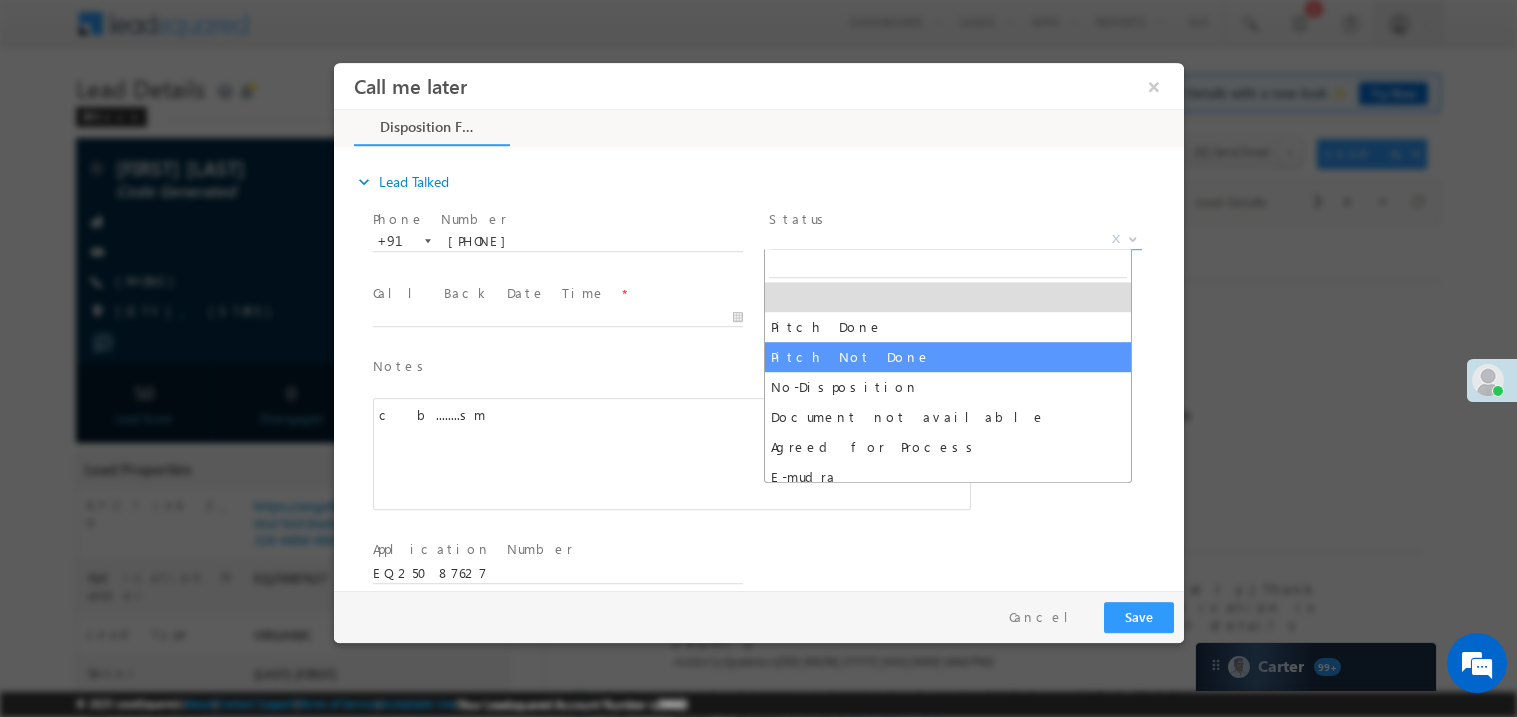 select on "Pitch Not Done" 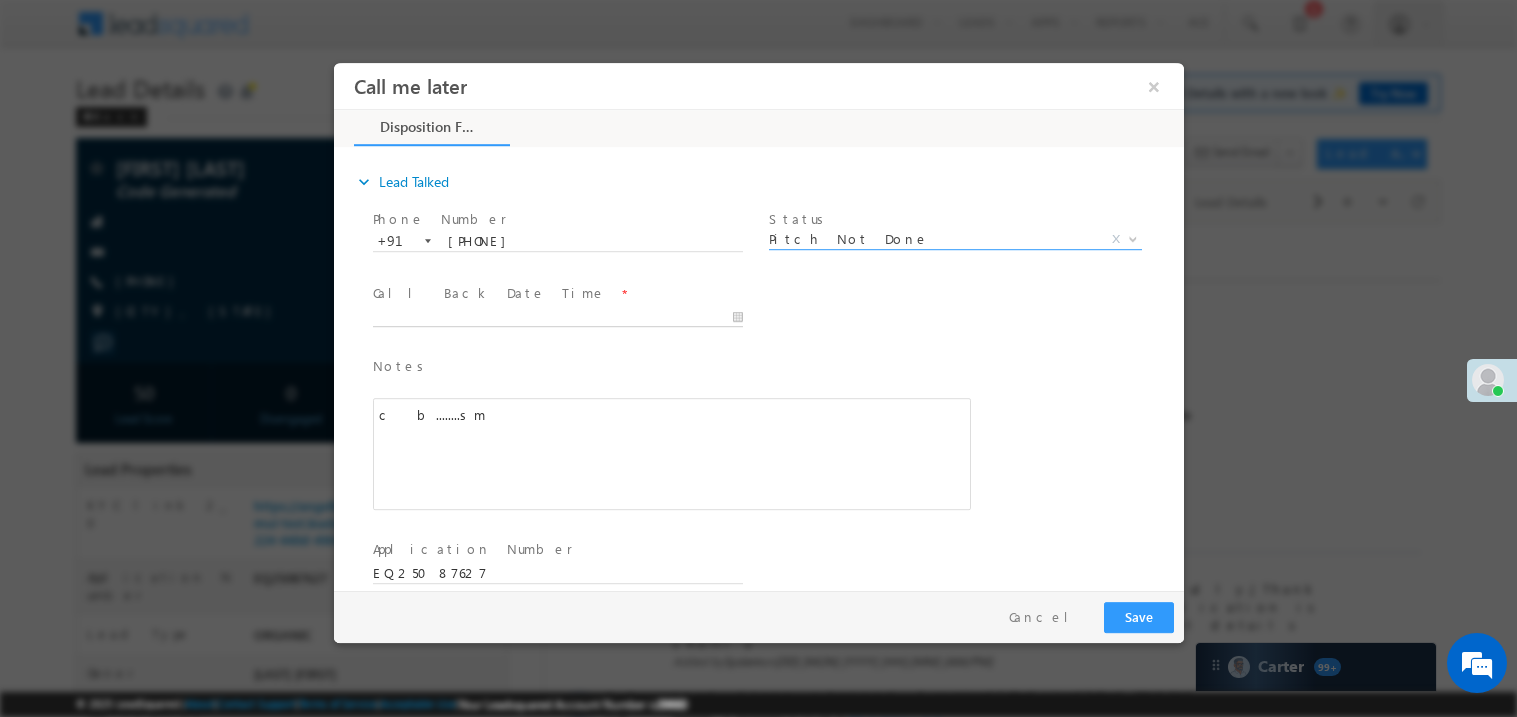 click at bounding box center (557, 317) 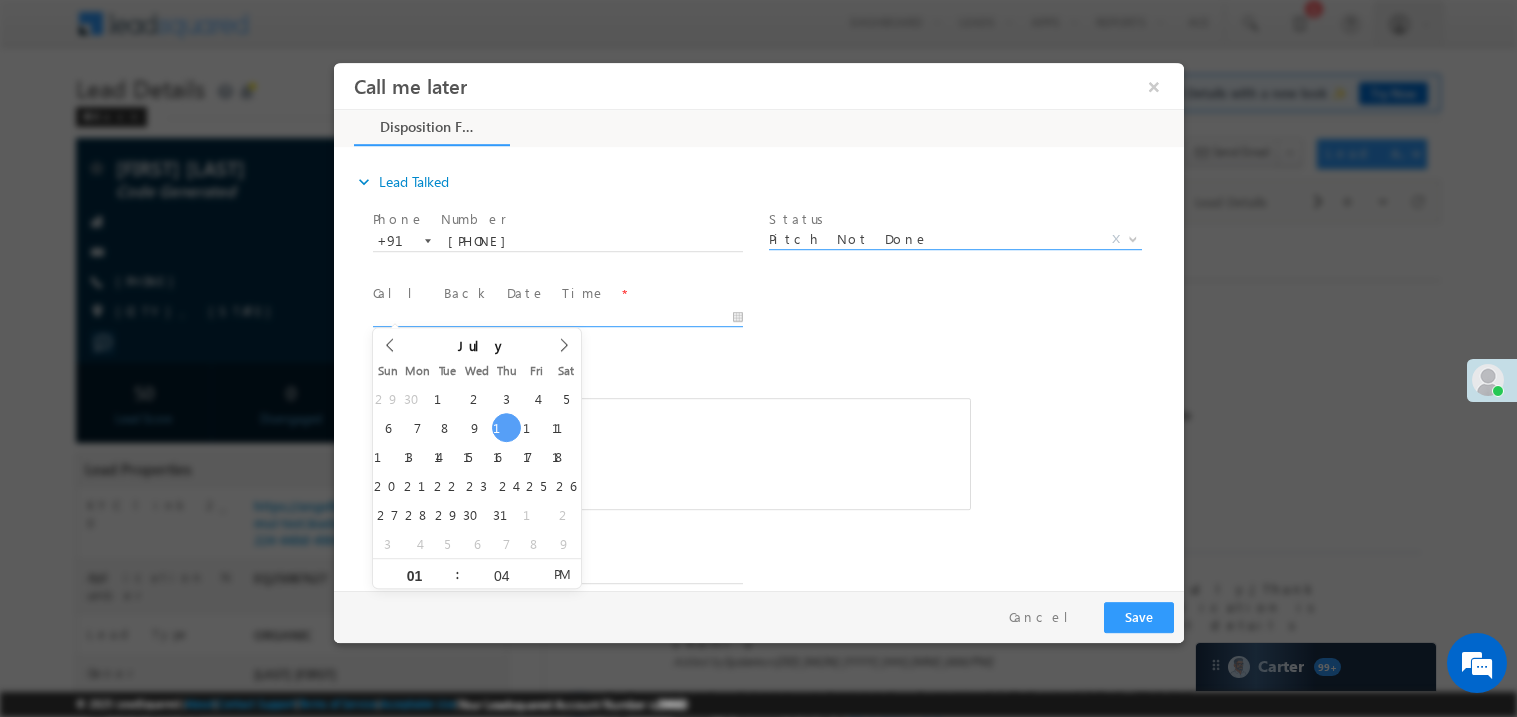 type on "07/10/25 1:04 PM" 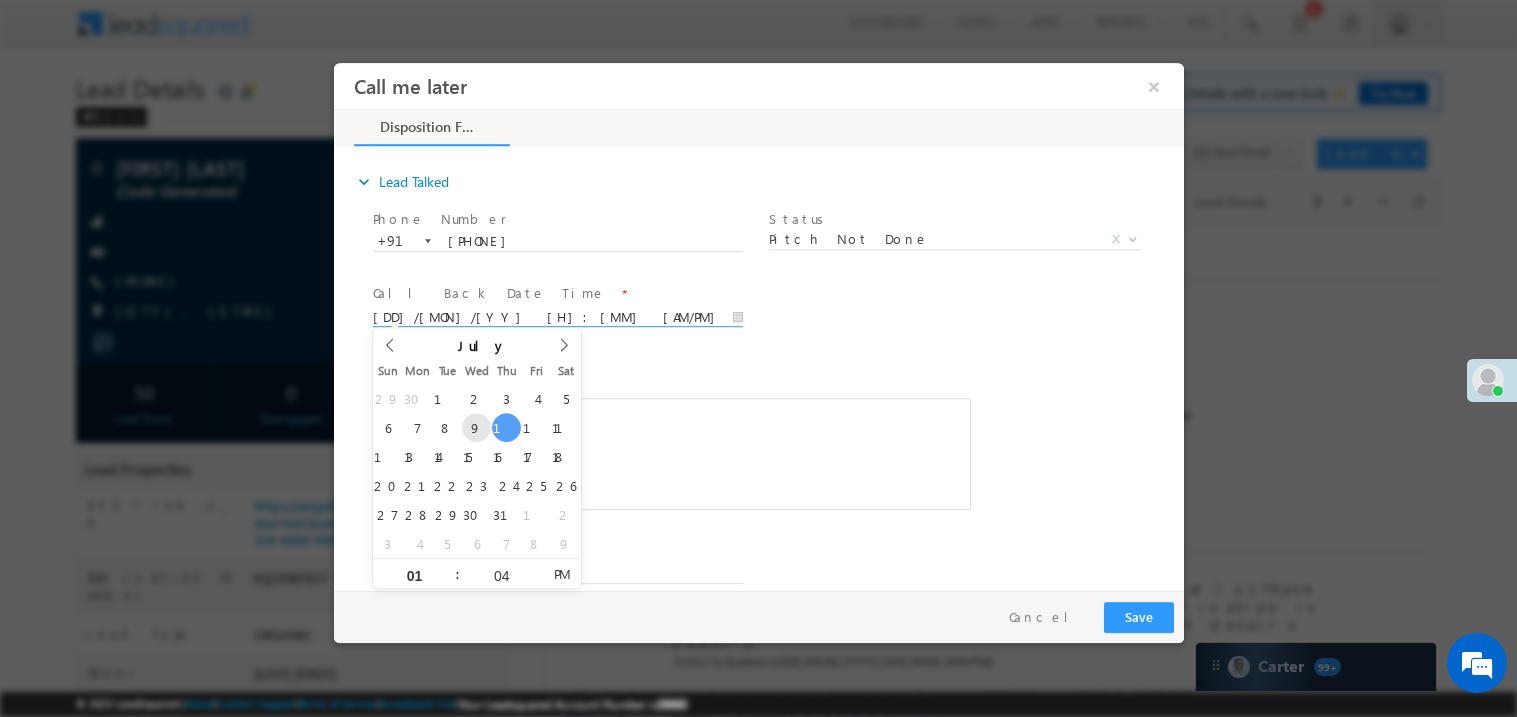 scroll, scrollTop: 0, scrollLeft: 0, axis: both 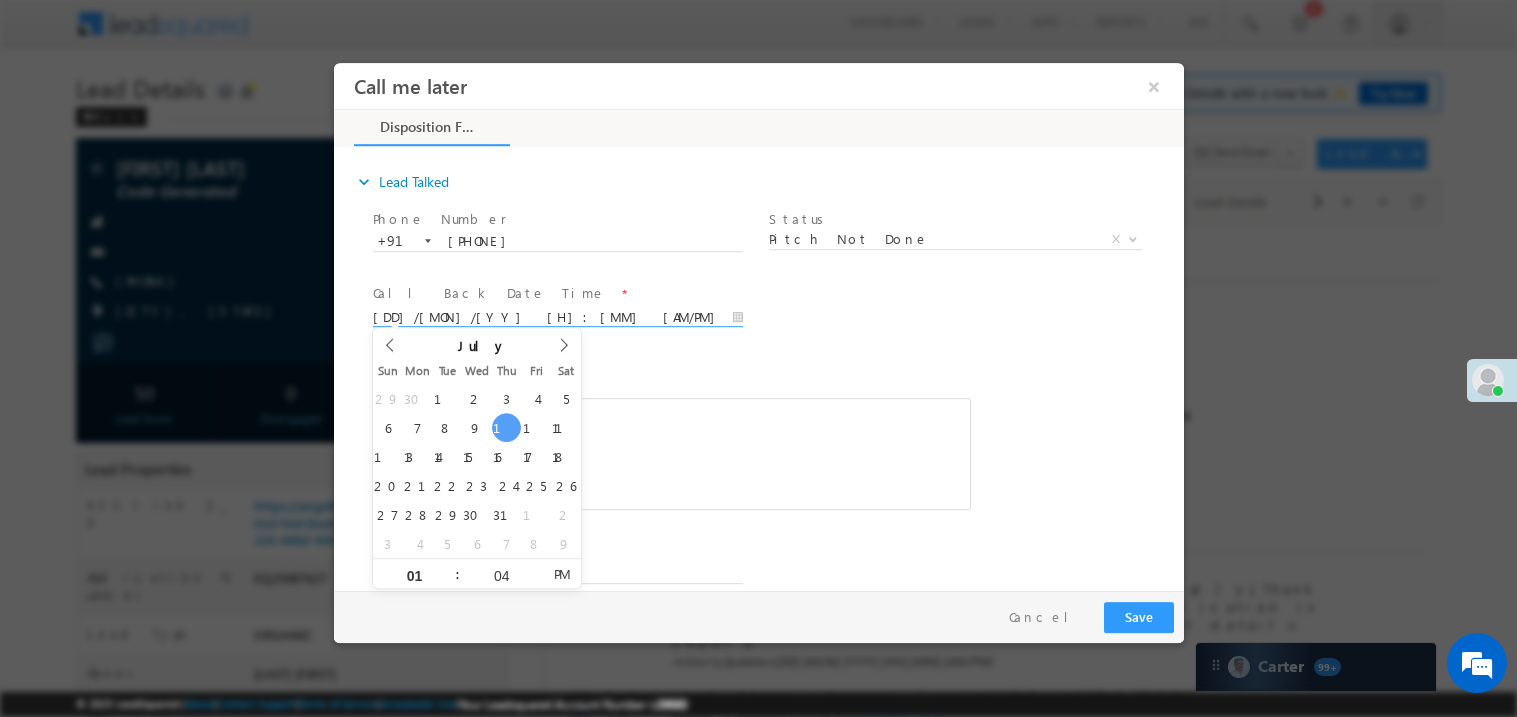 click on "c  b........sm" at bounding box center [671, 453] 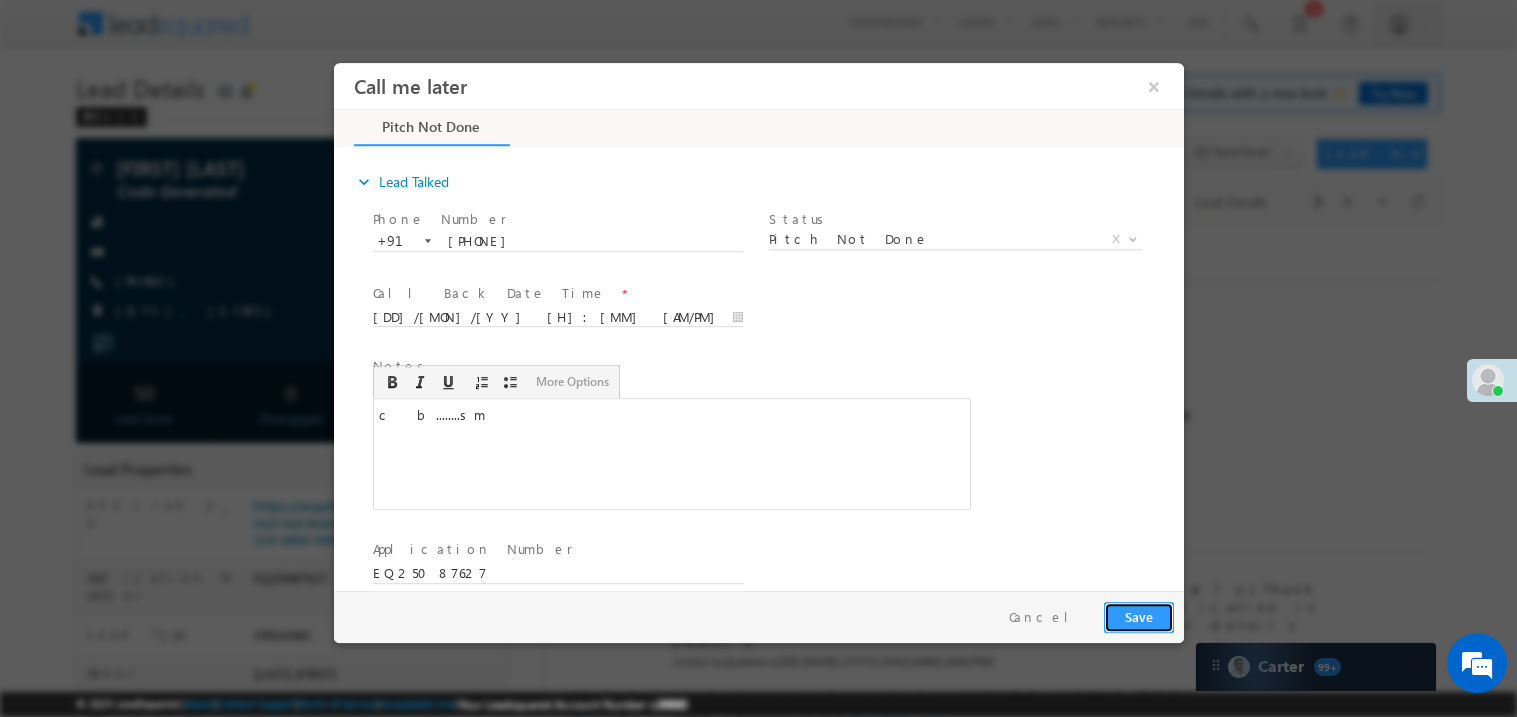 click on "Save" at bounding box center (1138, 616) 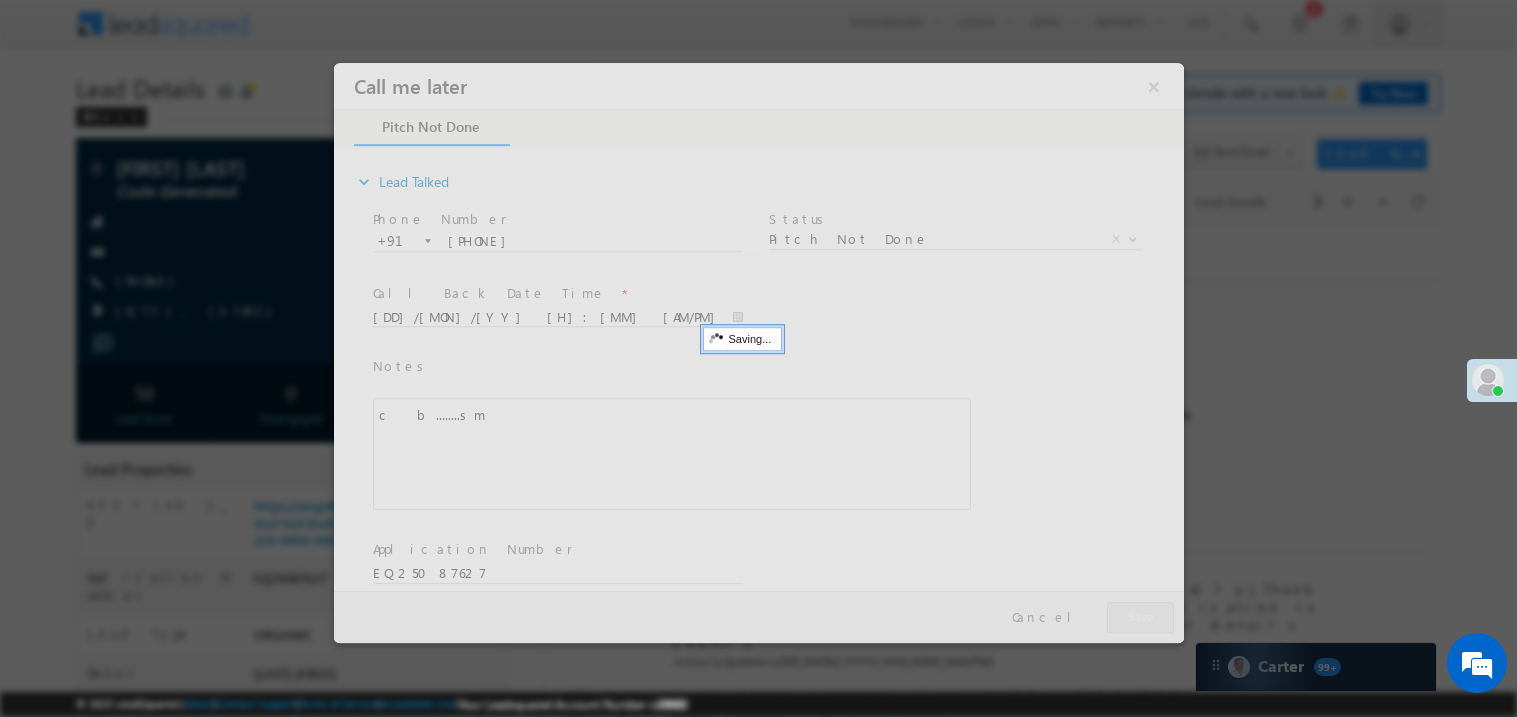click at bounding box center (758, 352) 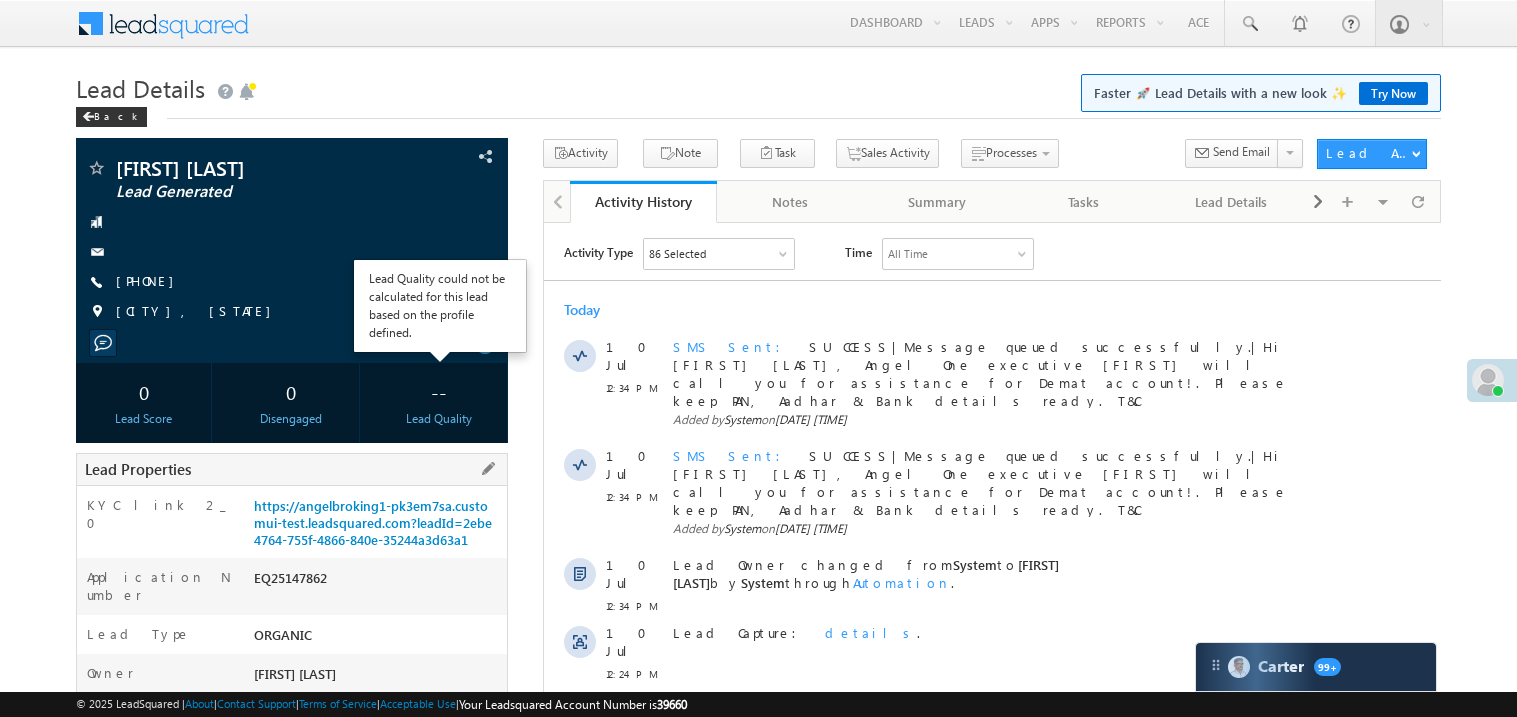 scroll, scrollTop: 0, scrollLeft: 0, axis: both 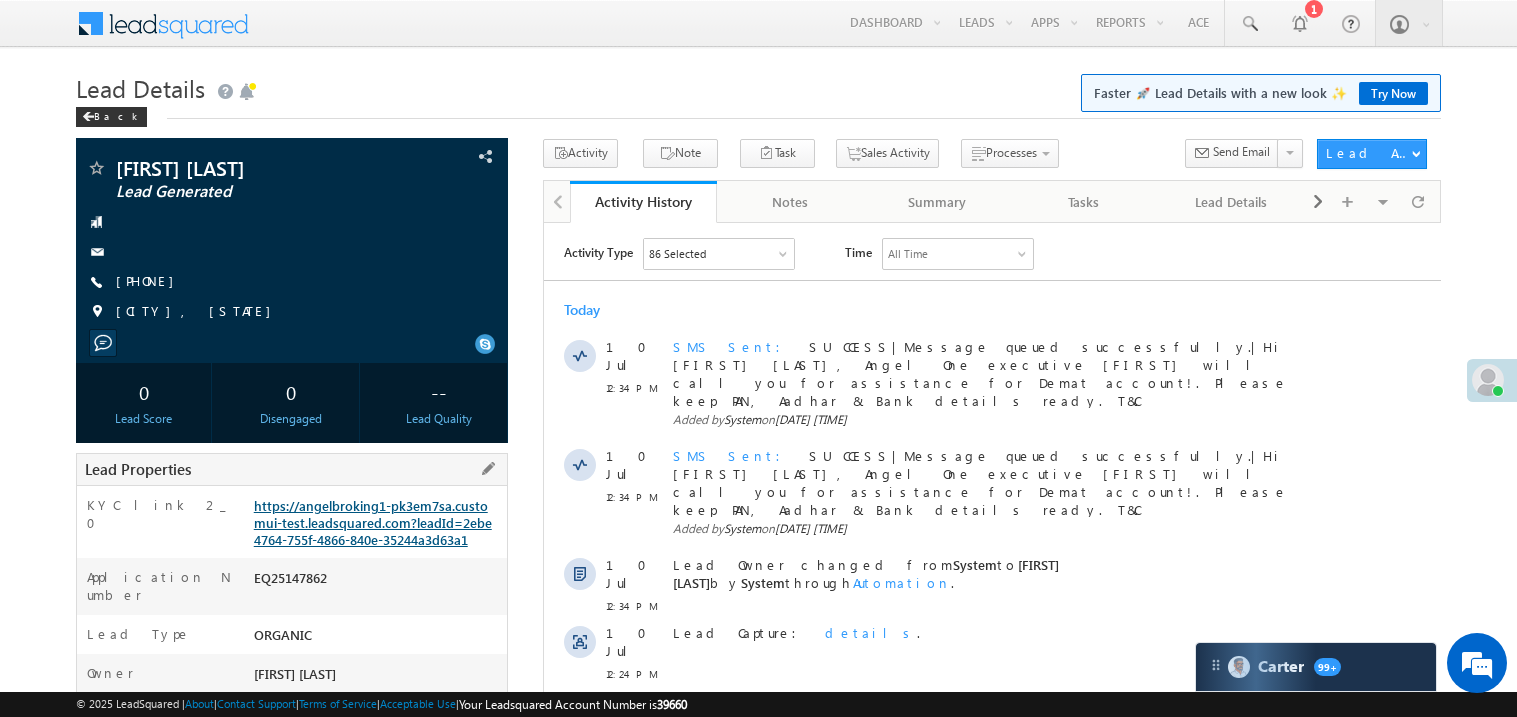 click on "https://angelbroking1-pk3em7sa.customui-test.leadsquared.com?leadId=2ebe4764-755f-4866-840e-35244a3d63a1" at bounding box center (373, 522) 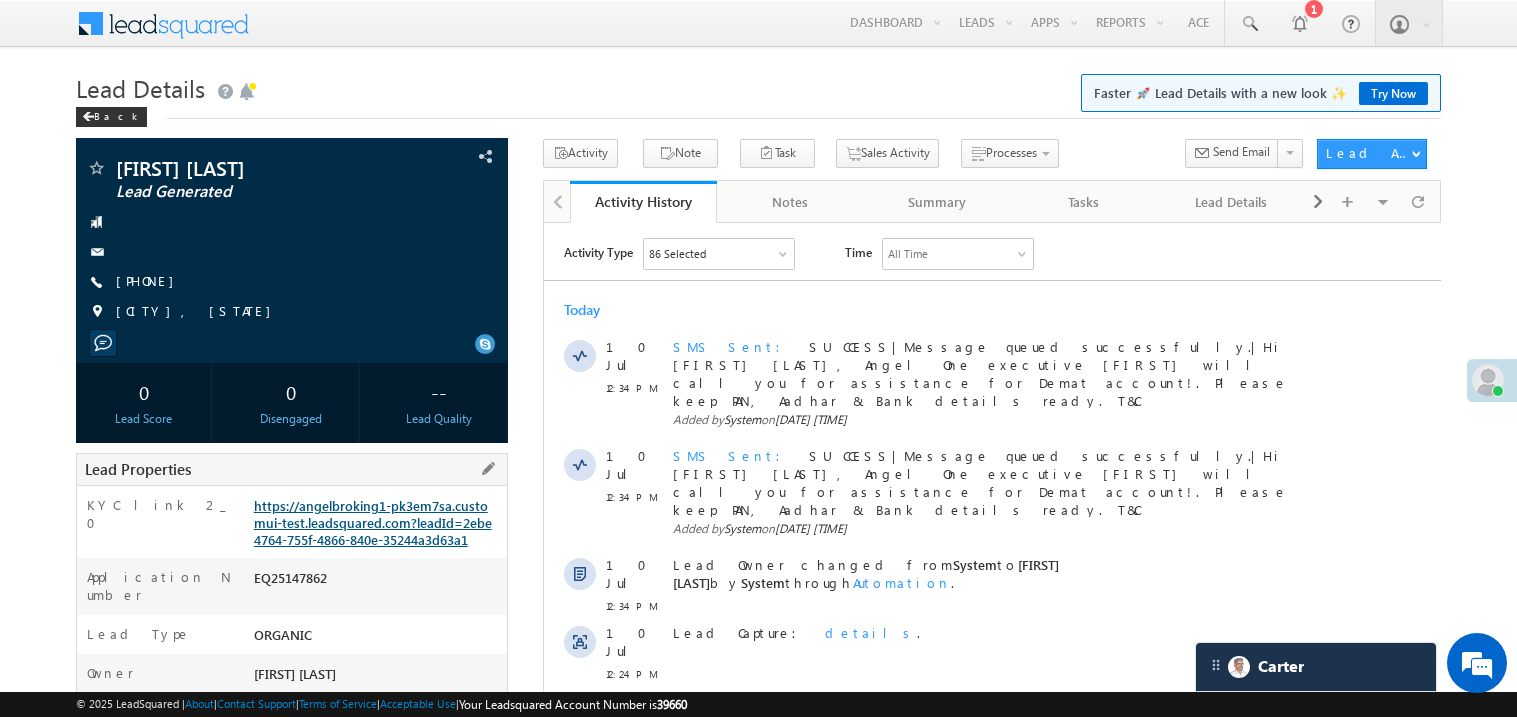 scroll, scrollTop: 0, scrollLeft: 0, axis: both 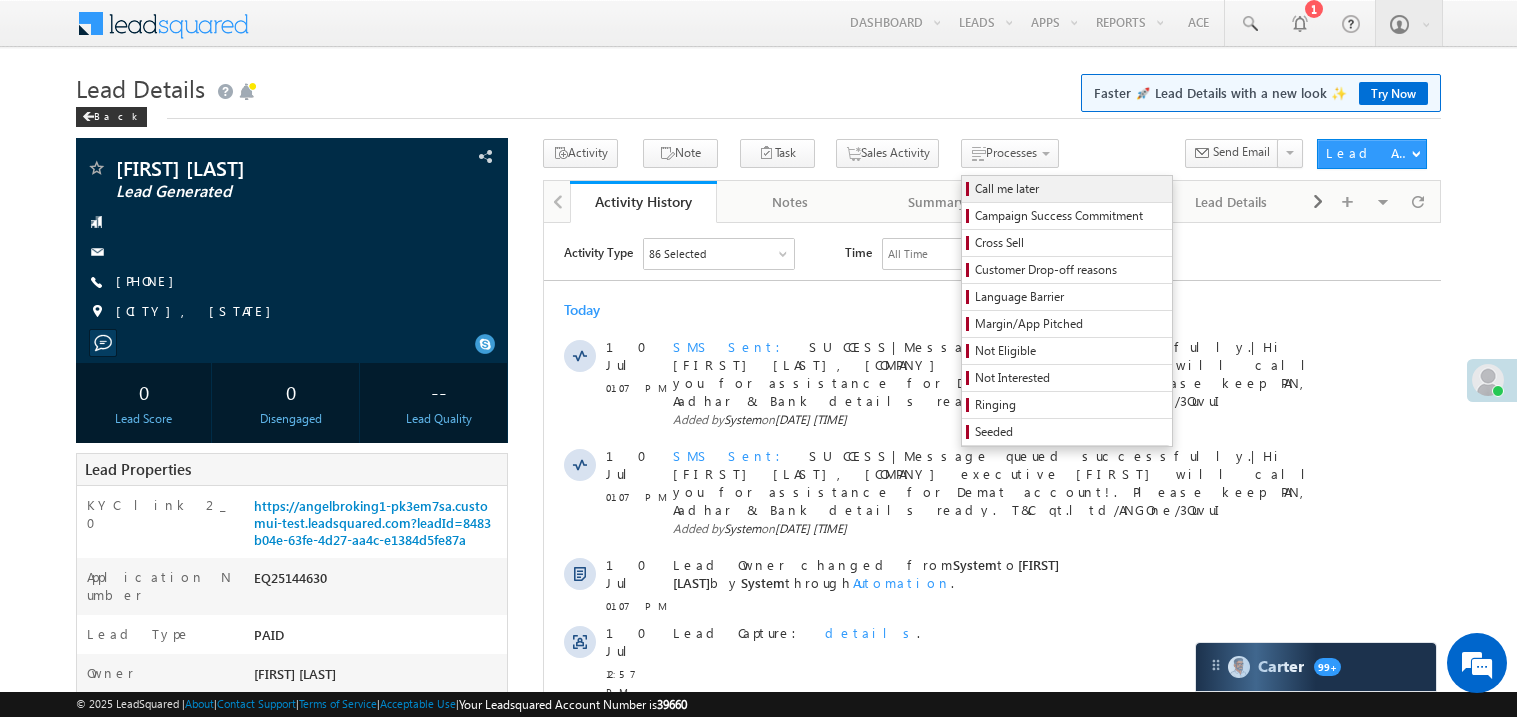 click on "Call me later" at bounding box center (1070, 189) 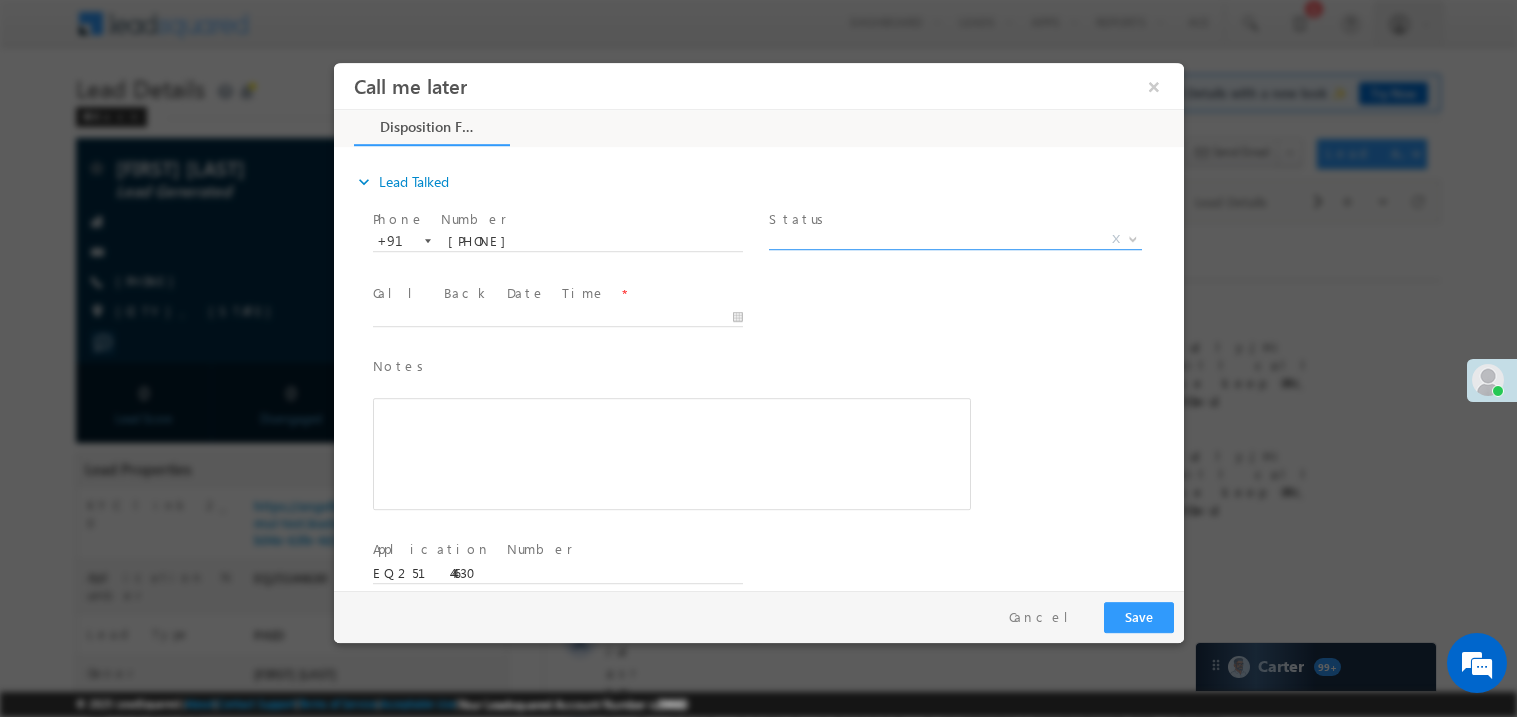 scroll, scrollTop: 0, scrollLeft: 0, axis: both 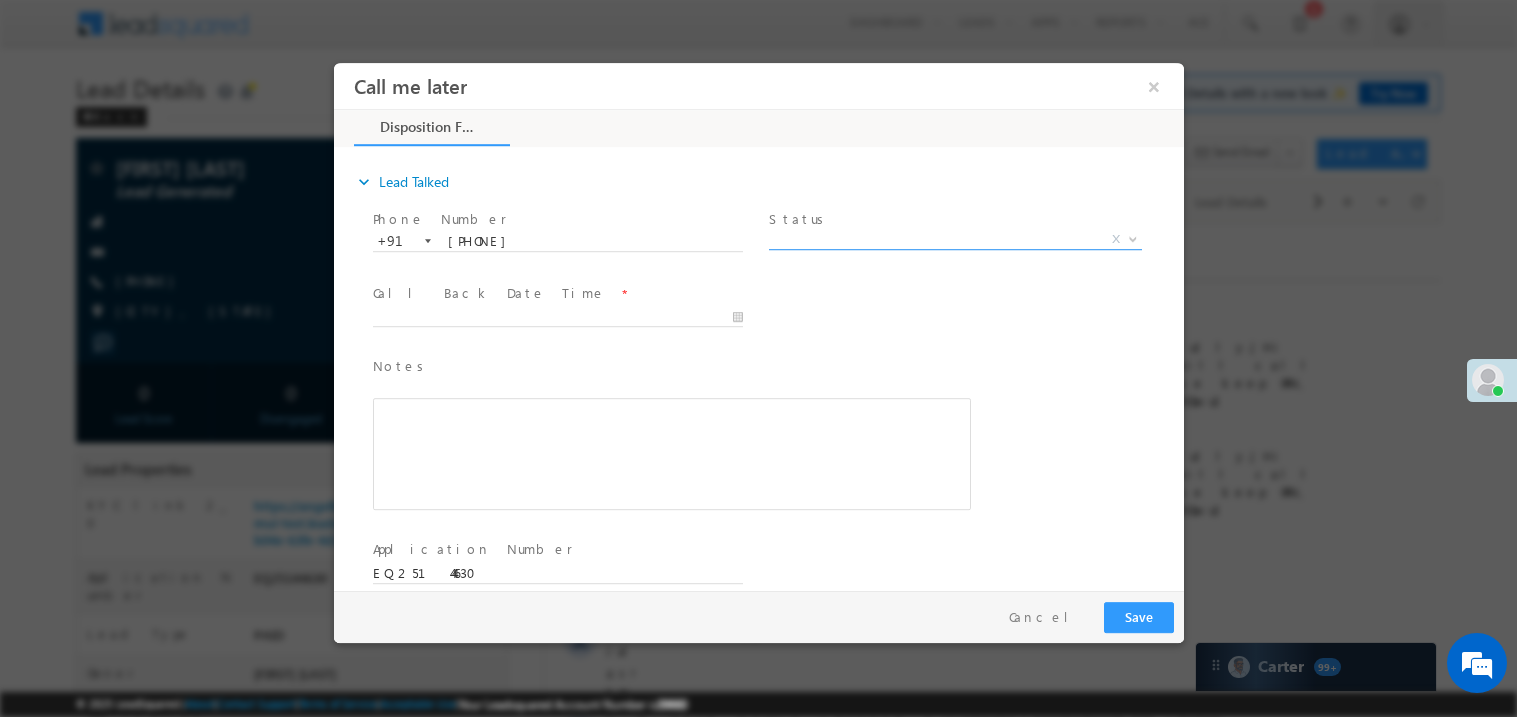 click on "X" at bounding box center [954, 239] 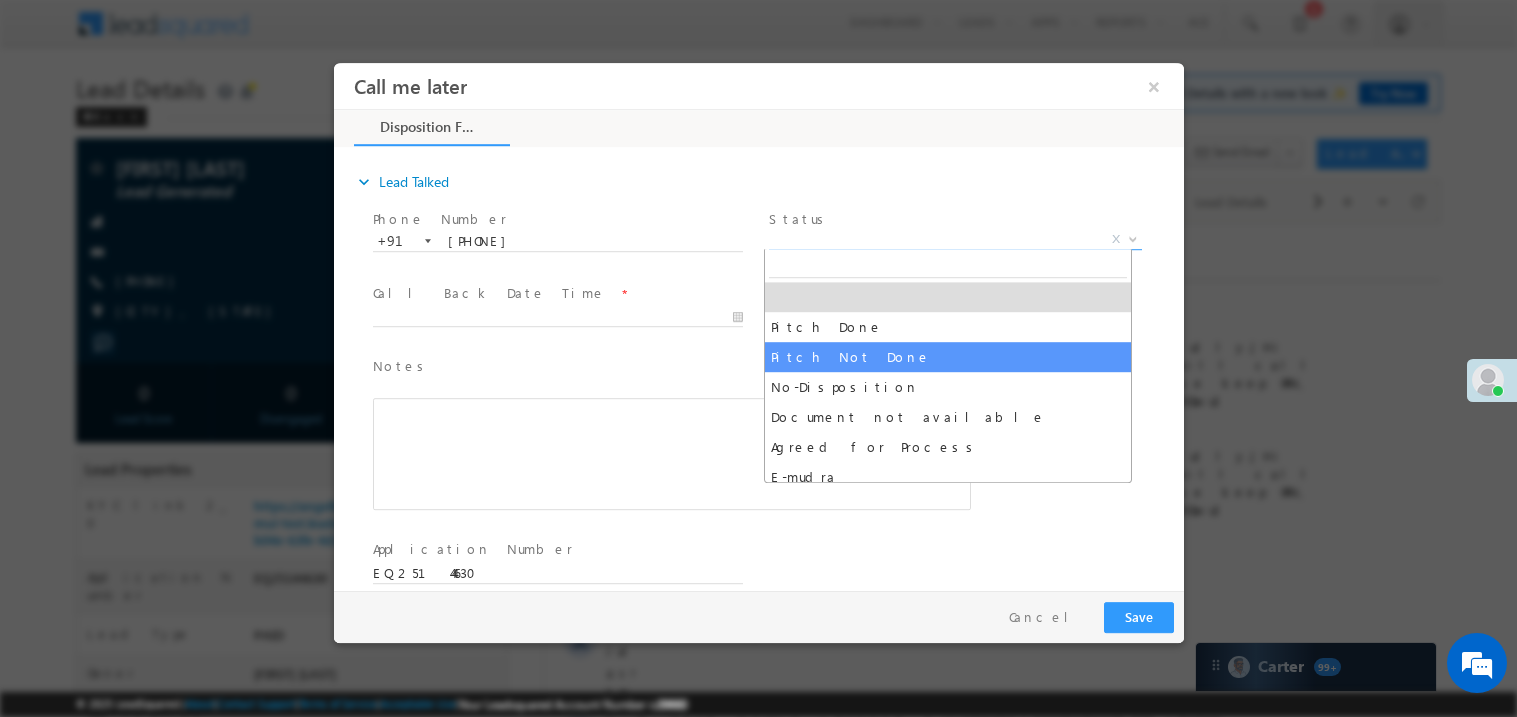 select on "Pitch Not Done" 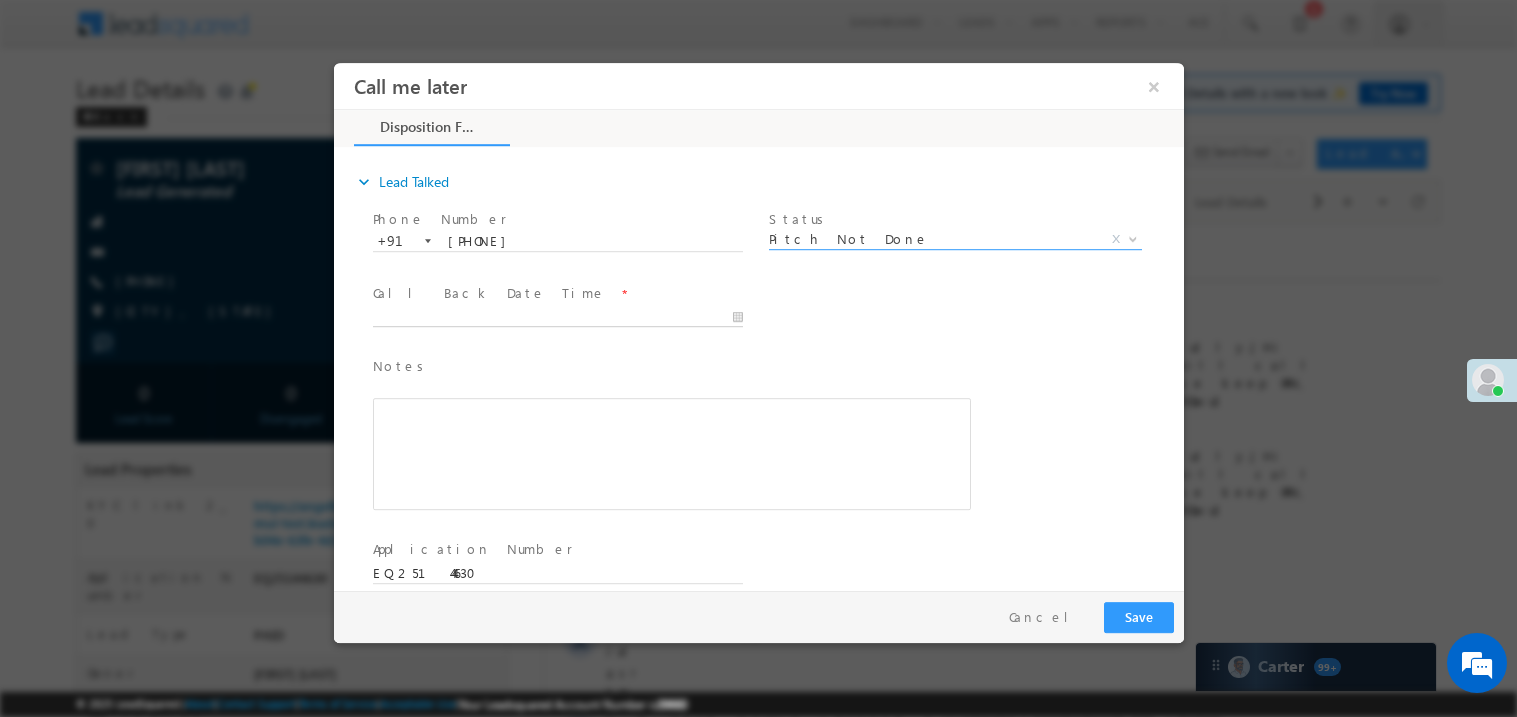 click on "Call me later
×" at bounding box center (758, 325) 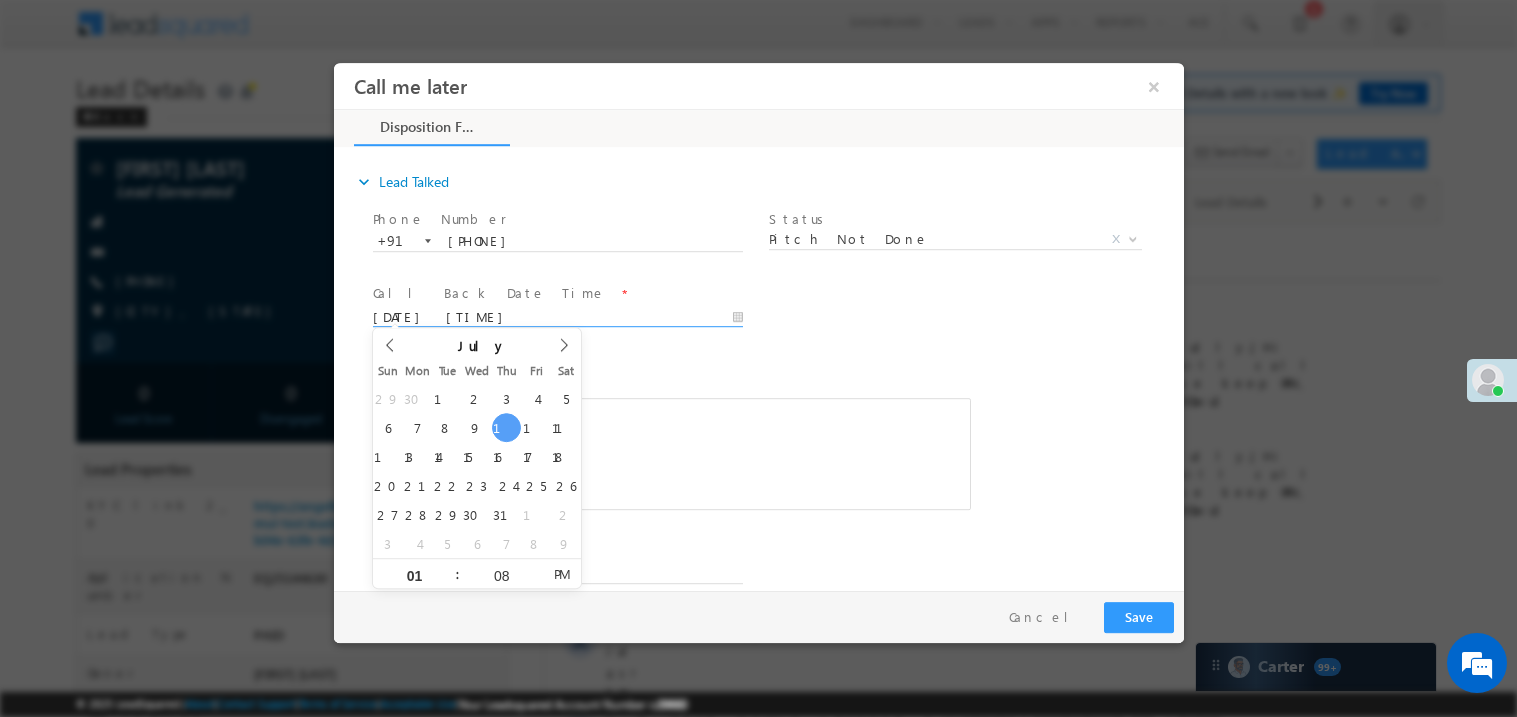 click at bounding box center (671, 453) 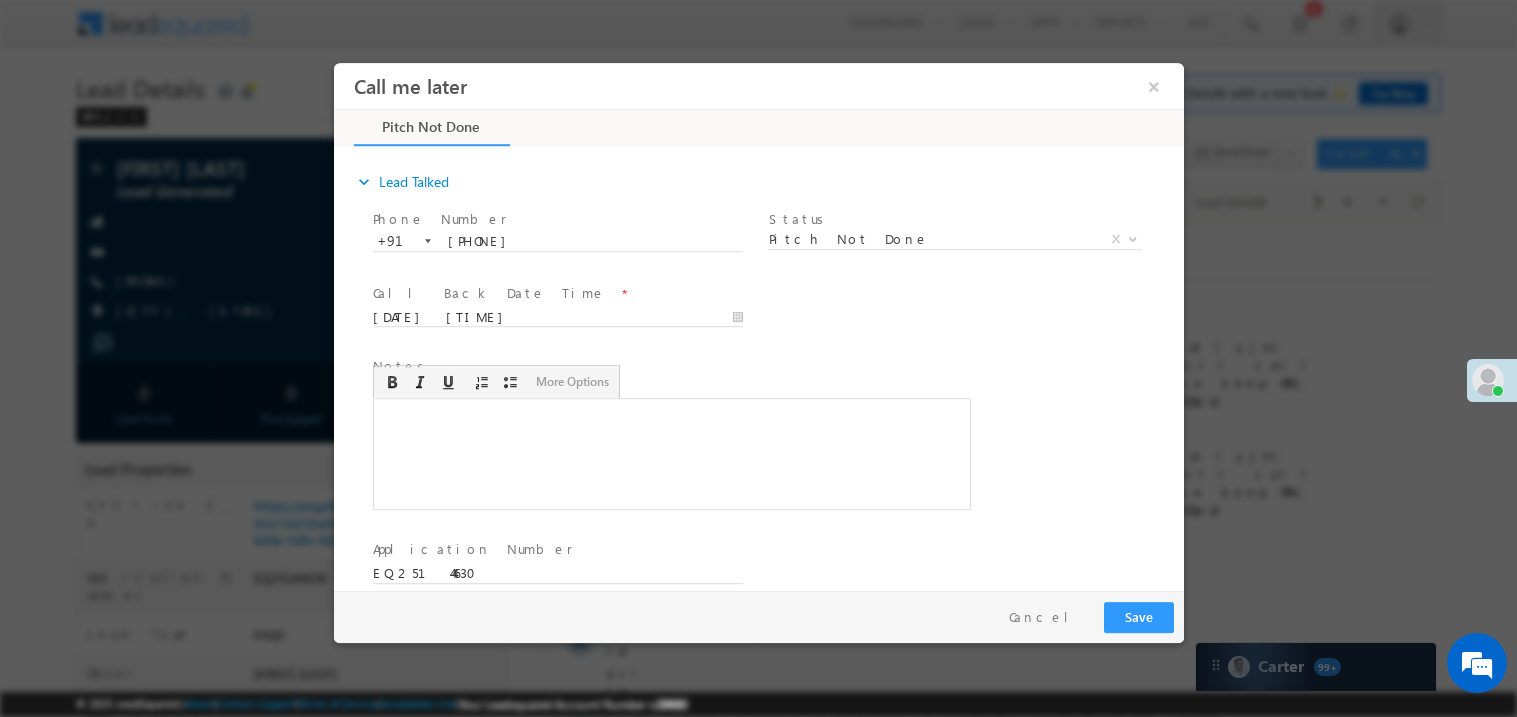type 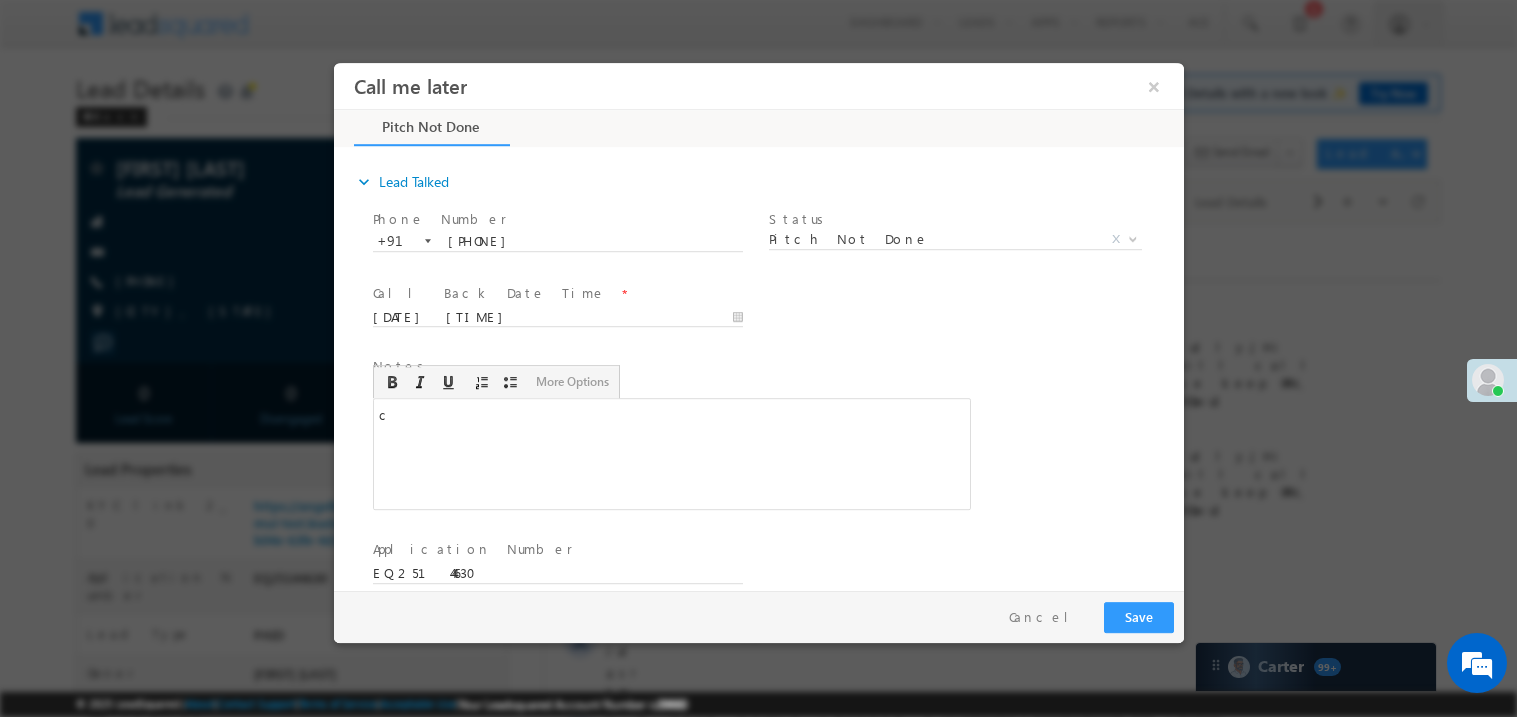 scroll, scrollTop: 0, scrollLeft: 0, axis: both 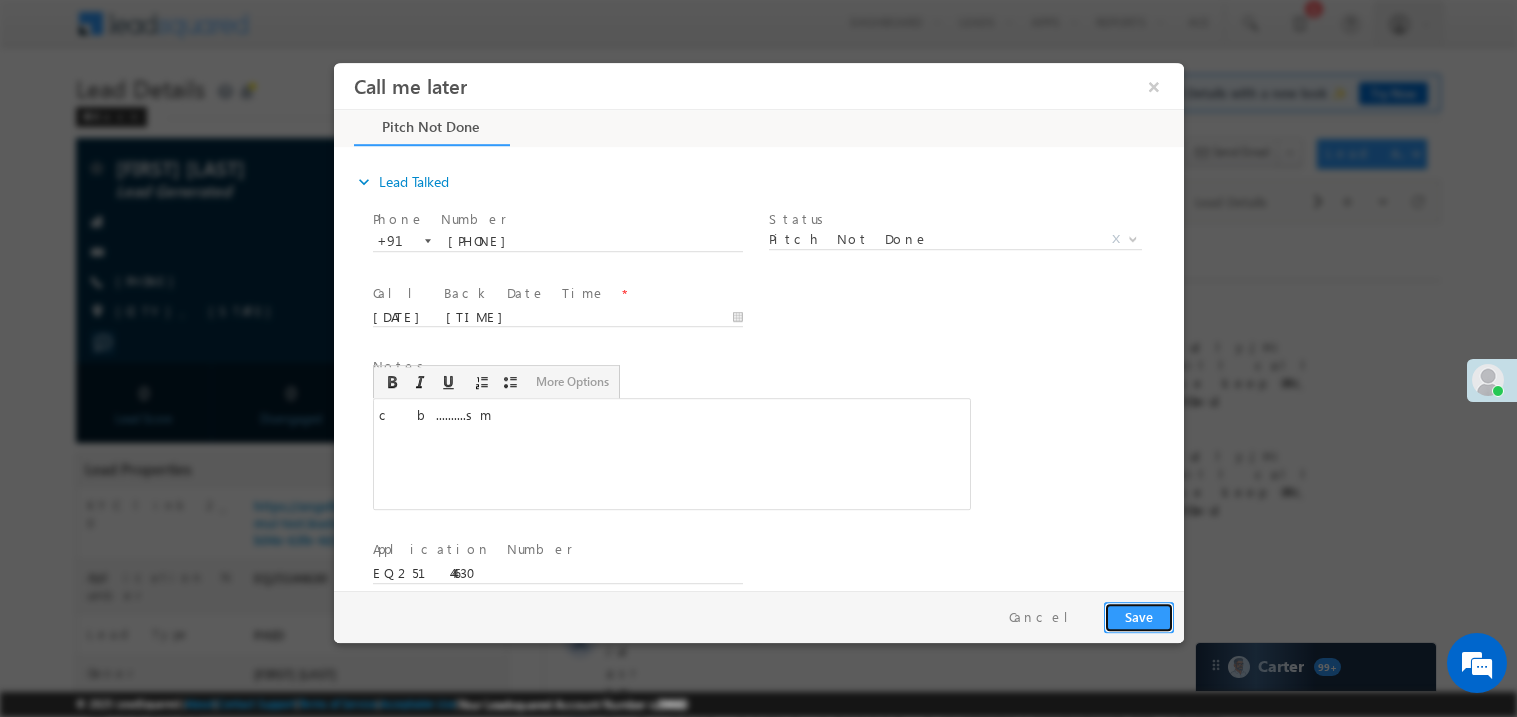 click on "Save" at bounding box center (1138, 616) 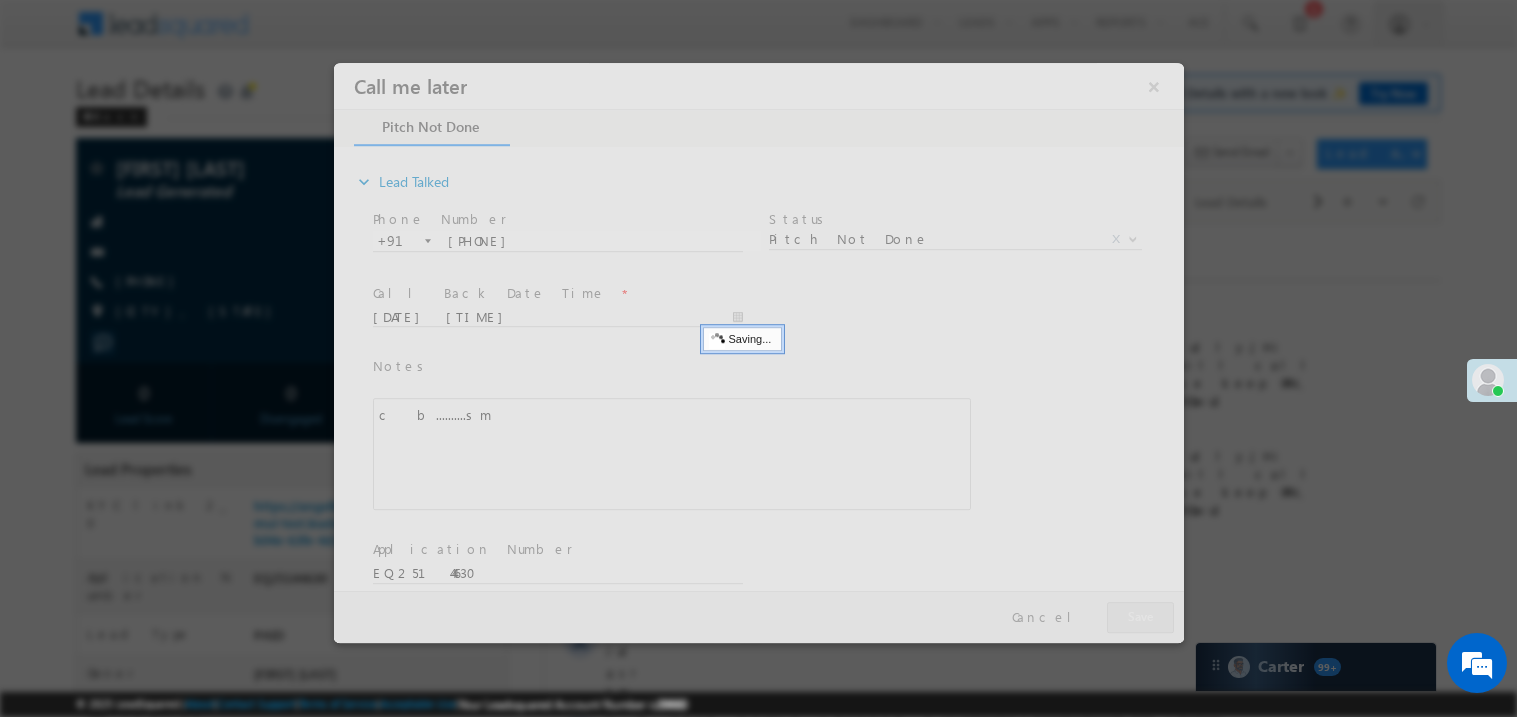 click at bounding box center (758, 352) 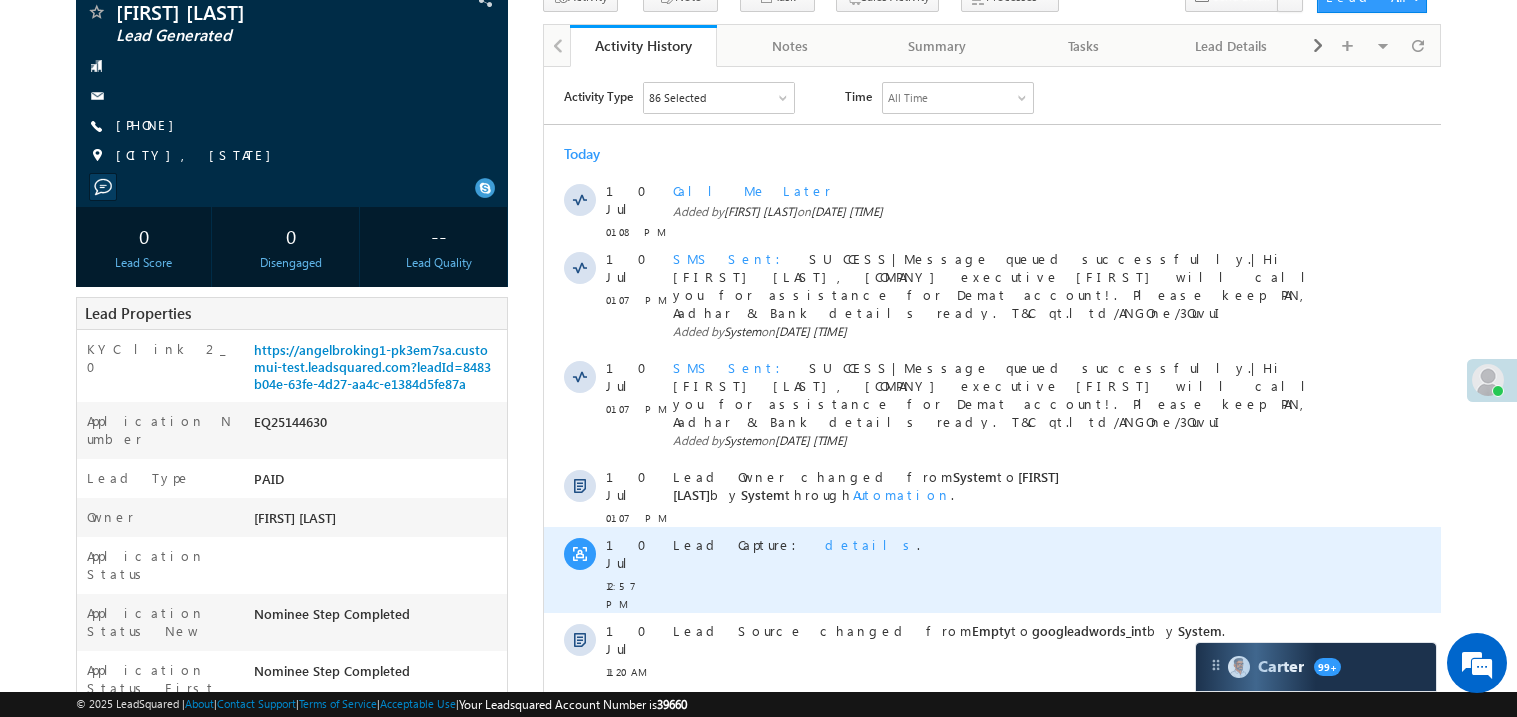 scroll, scrollTop: 159, scrollLeft: 0, axis: vertical 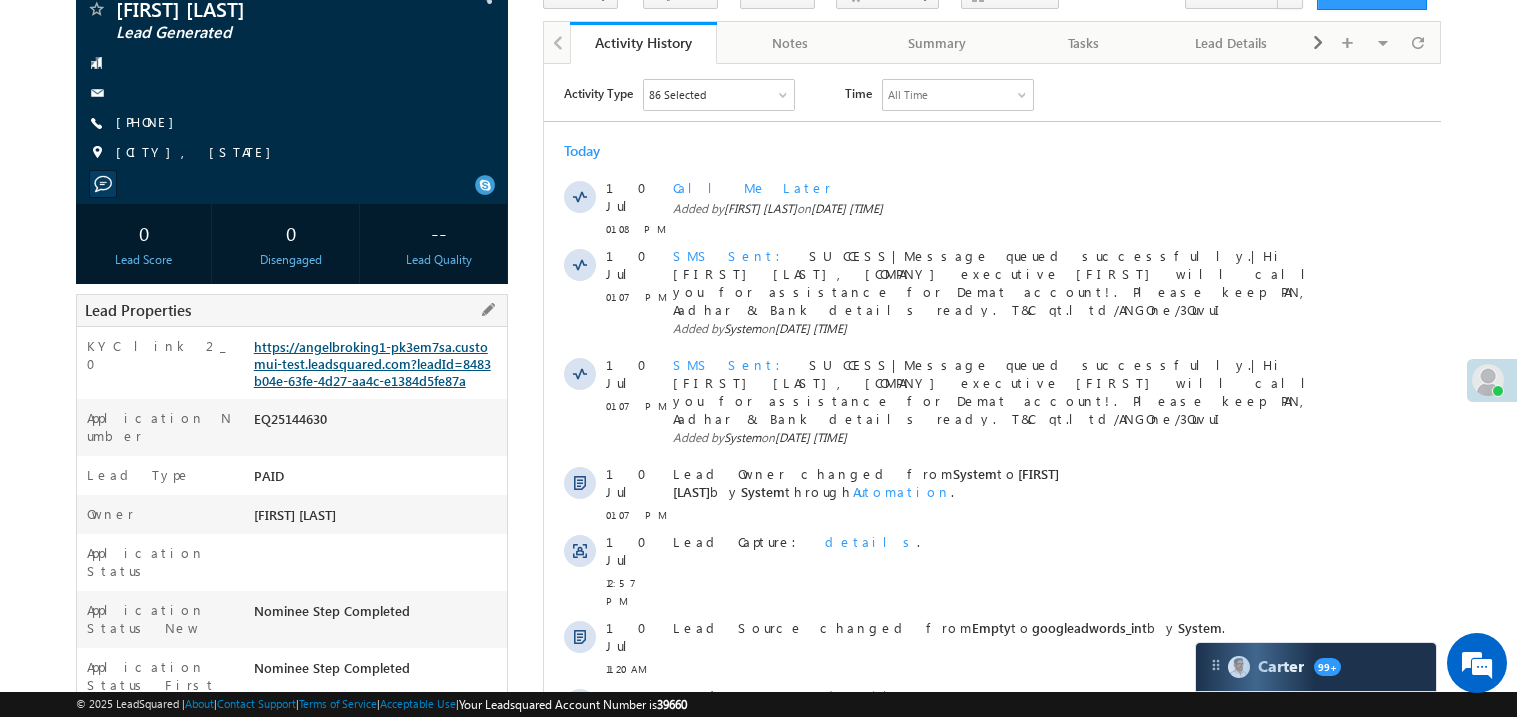 click on "https://angelbroking1-pk3em7sa.customui-test.leadsquared.com?leadId=8483b04e-63fe-4d27-aa4c-e1384d5fe87a" at bounding box center (372, 363) 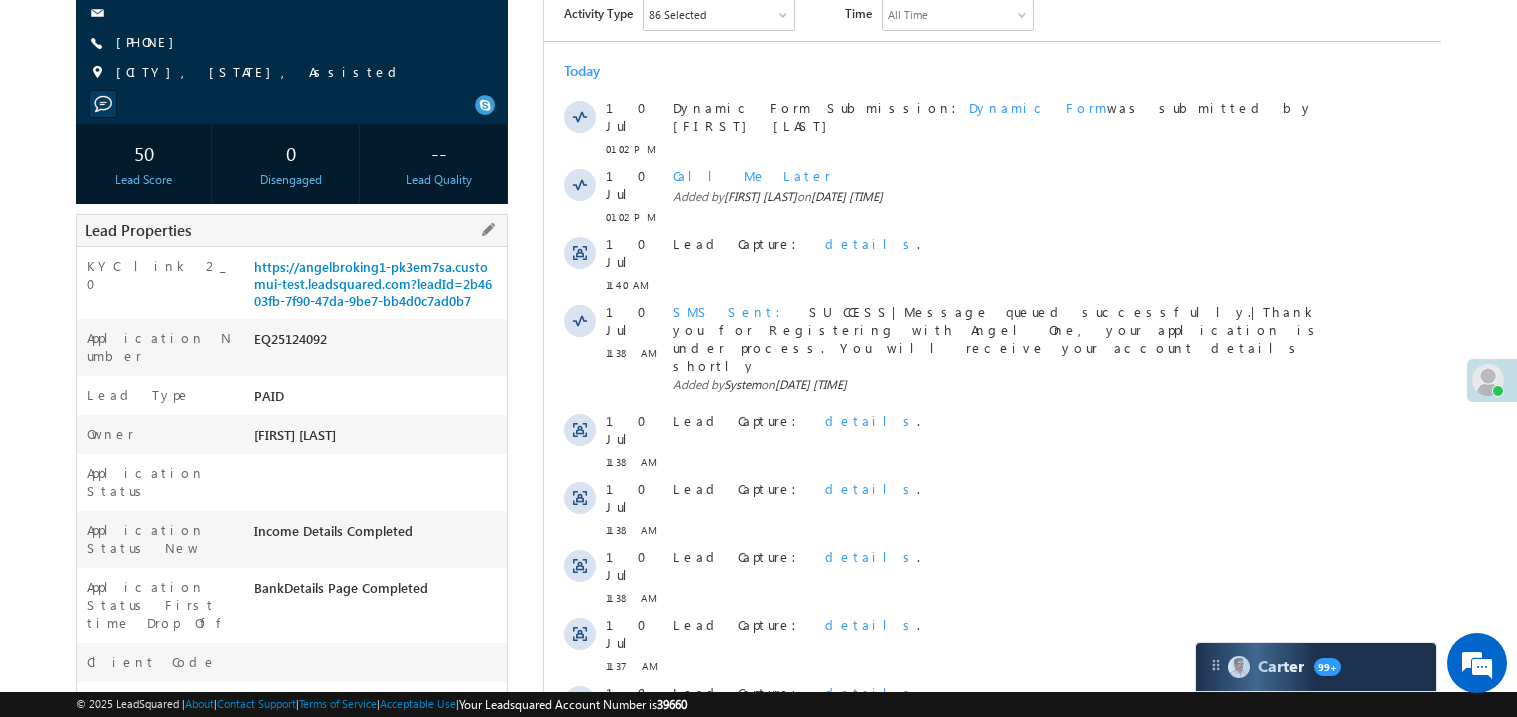 scroll, scrollTop: 0, scrollLeft: 0, axis: both 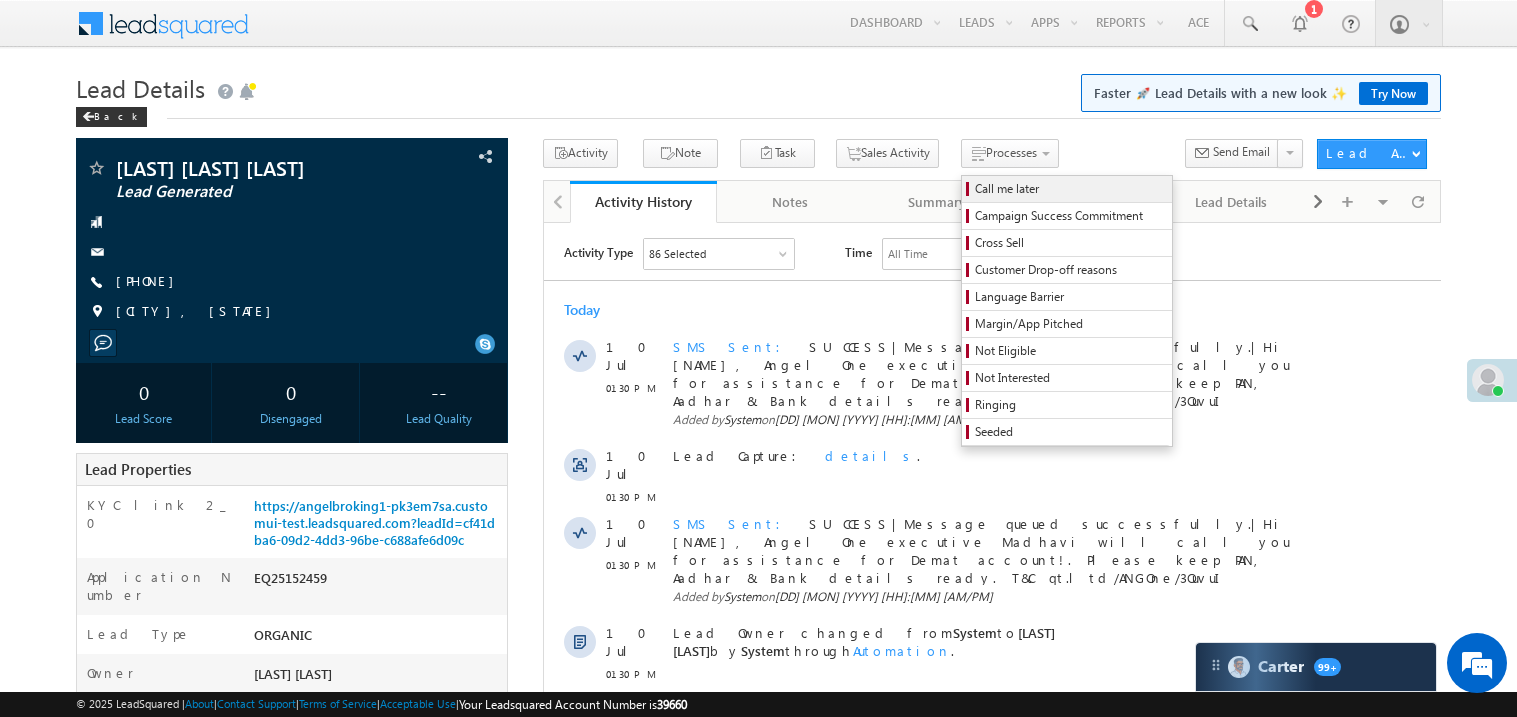 click on "Call me later" at bounding box center [1070, 189] 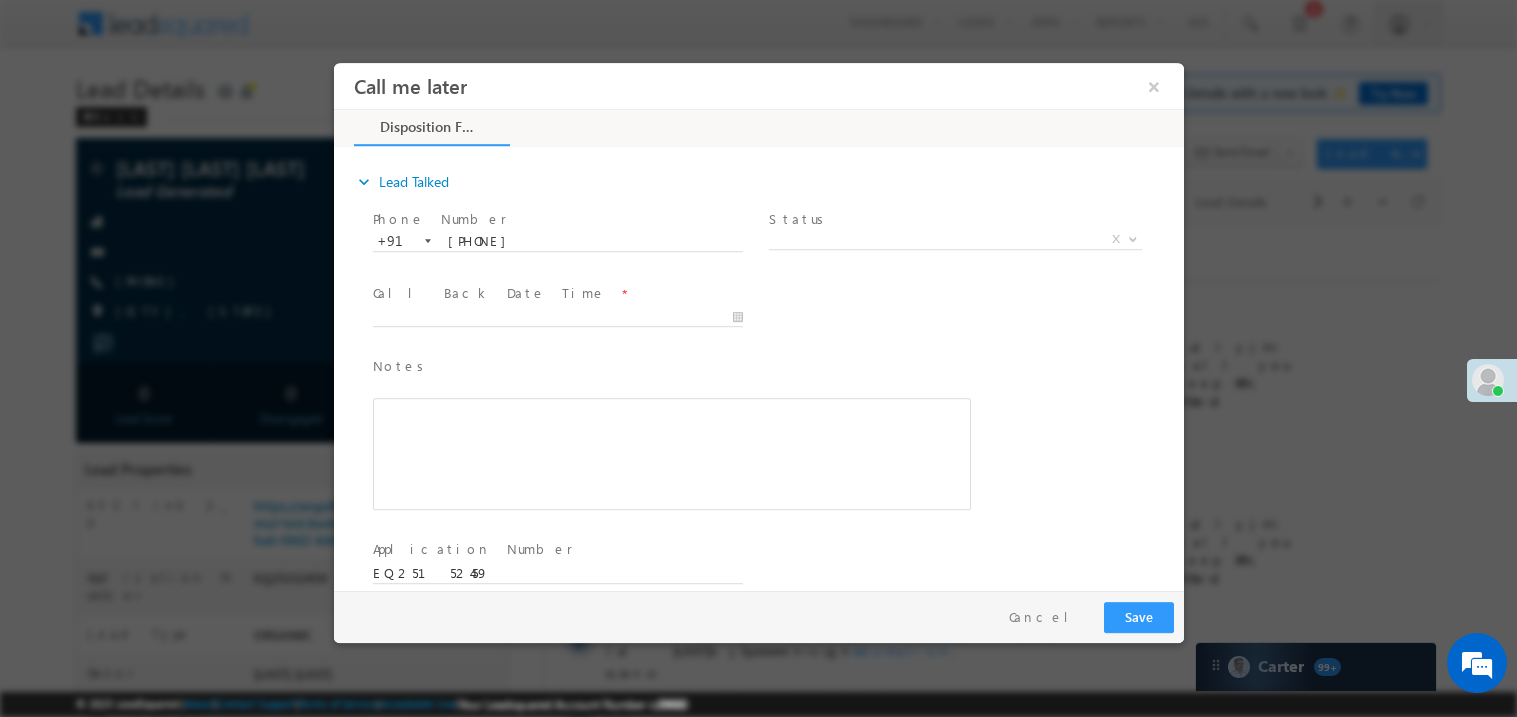 scroll, scrollTop: 0, scrollLeft: 0, axis: both 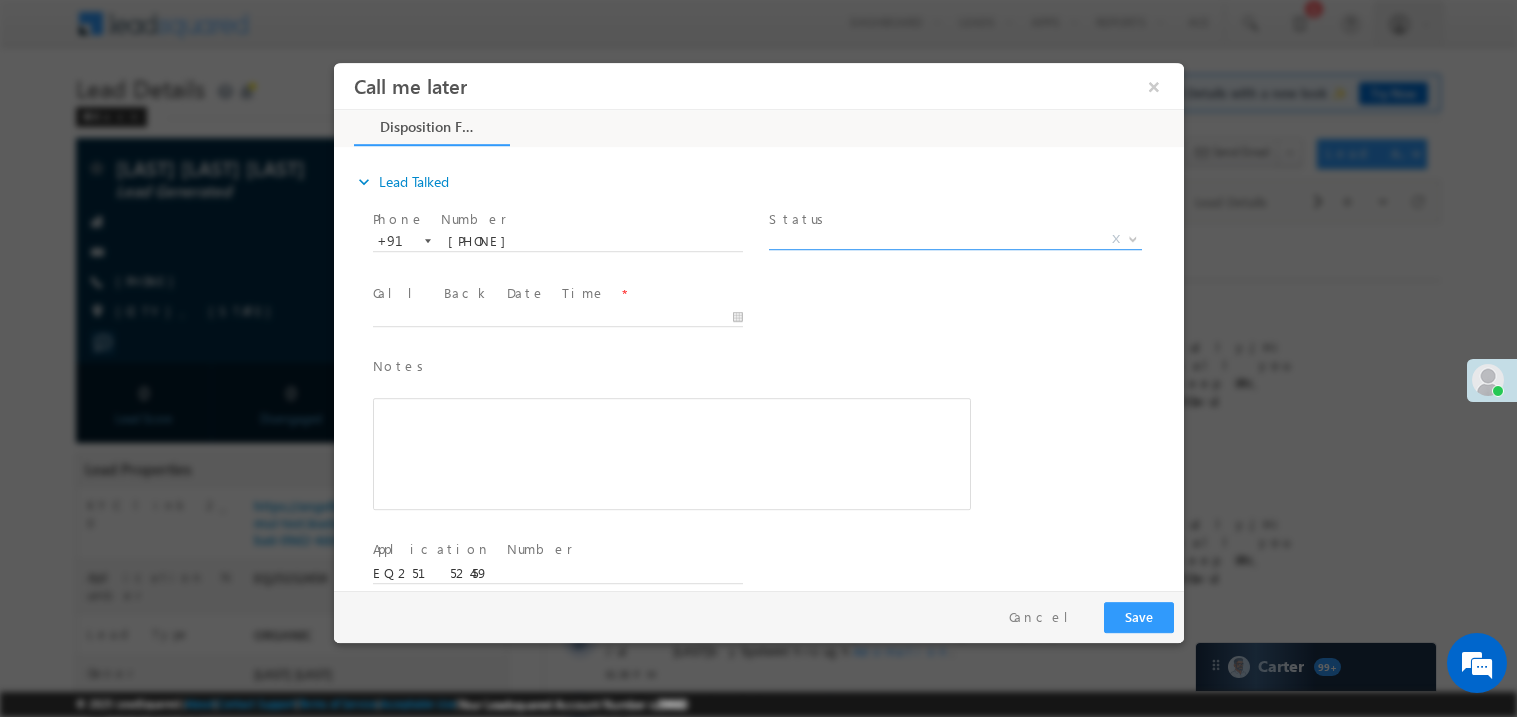click on "X" at bounding box center (954, 239) 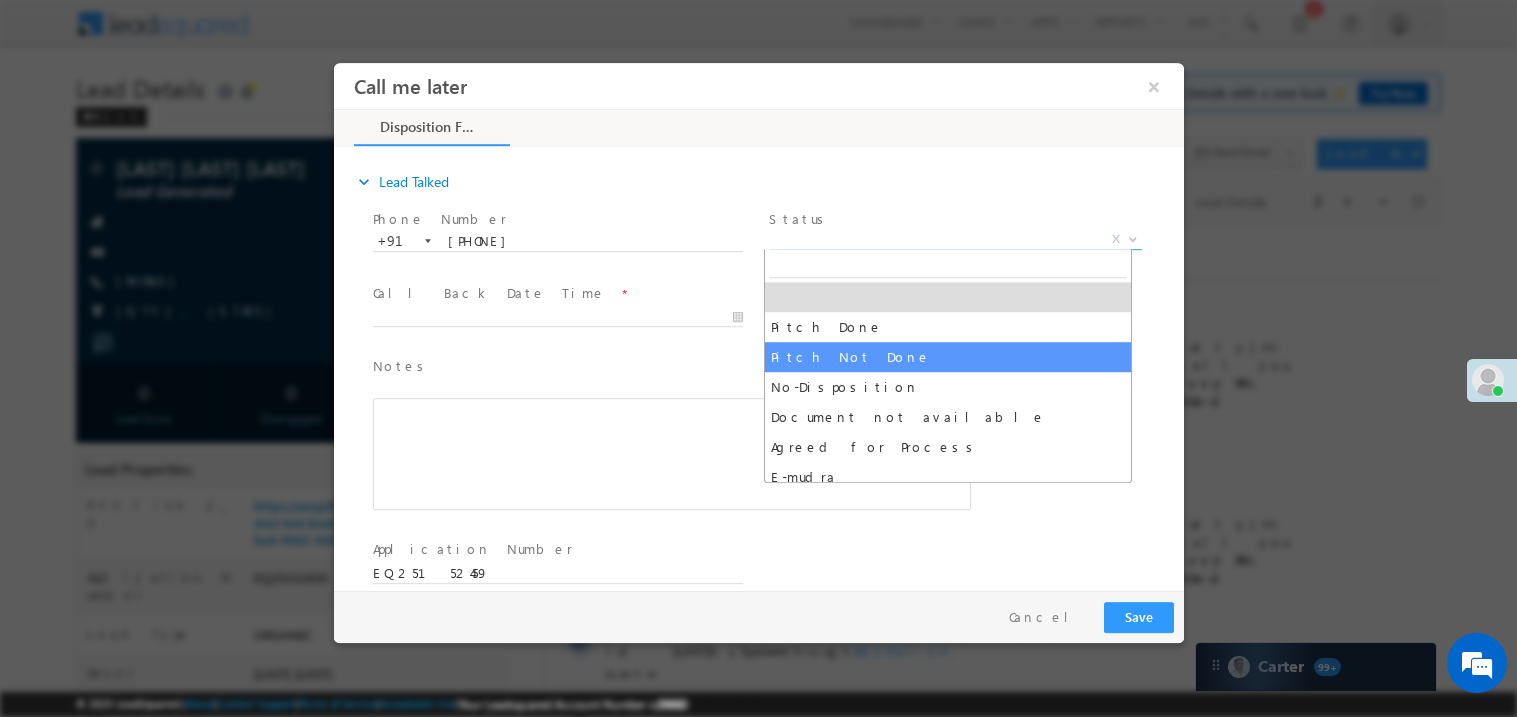 select on "Pitch Not Done" 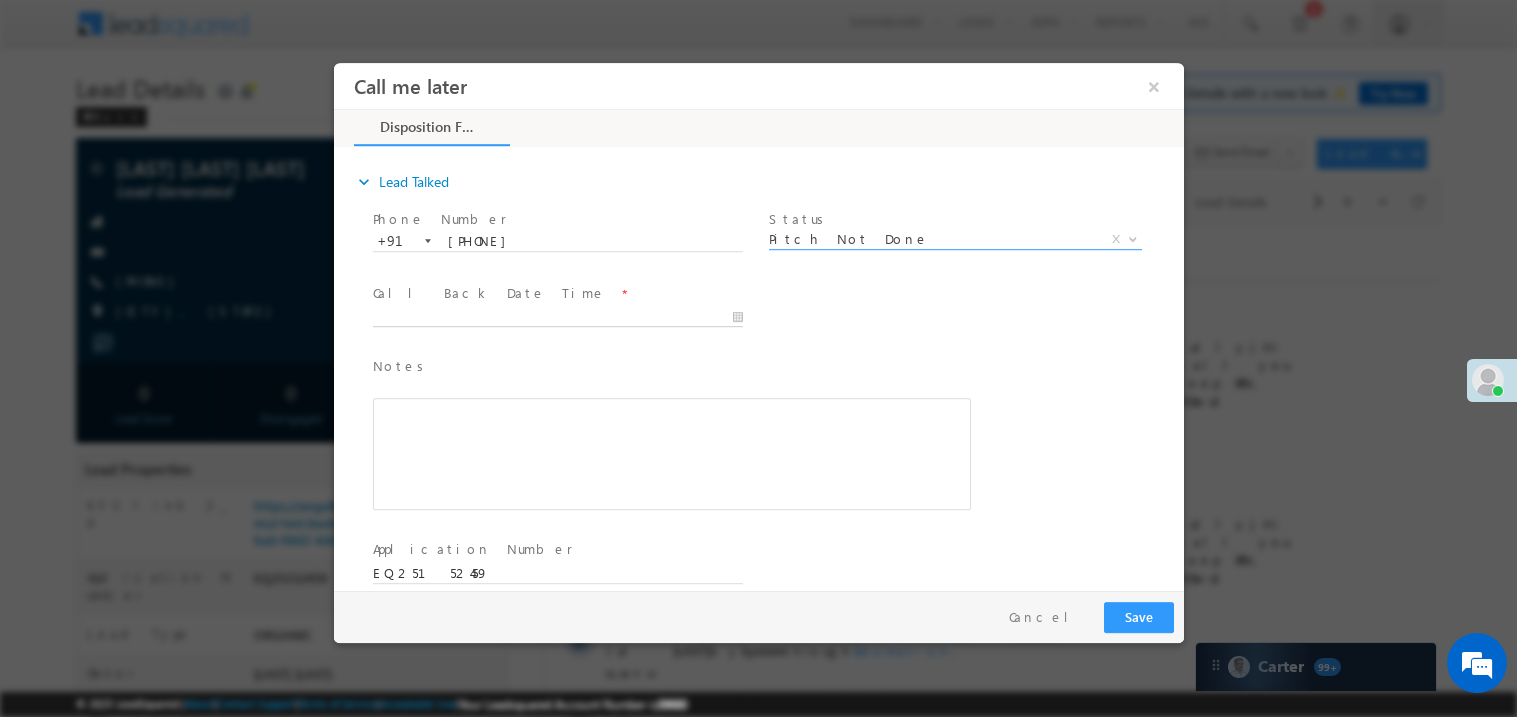 click on "Call me later
×" at bounding box center [758, 325] 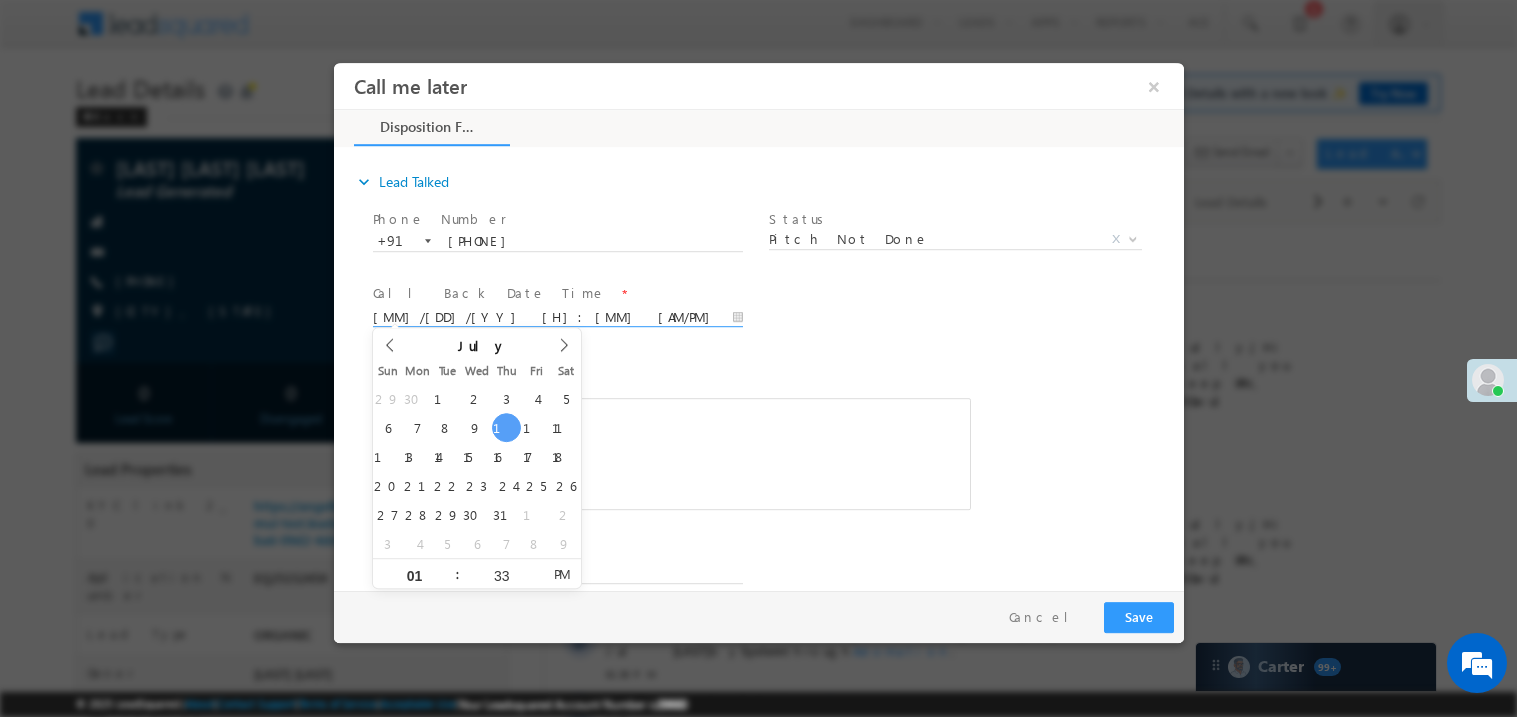 click at bounding box center [671, 453] 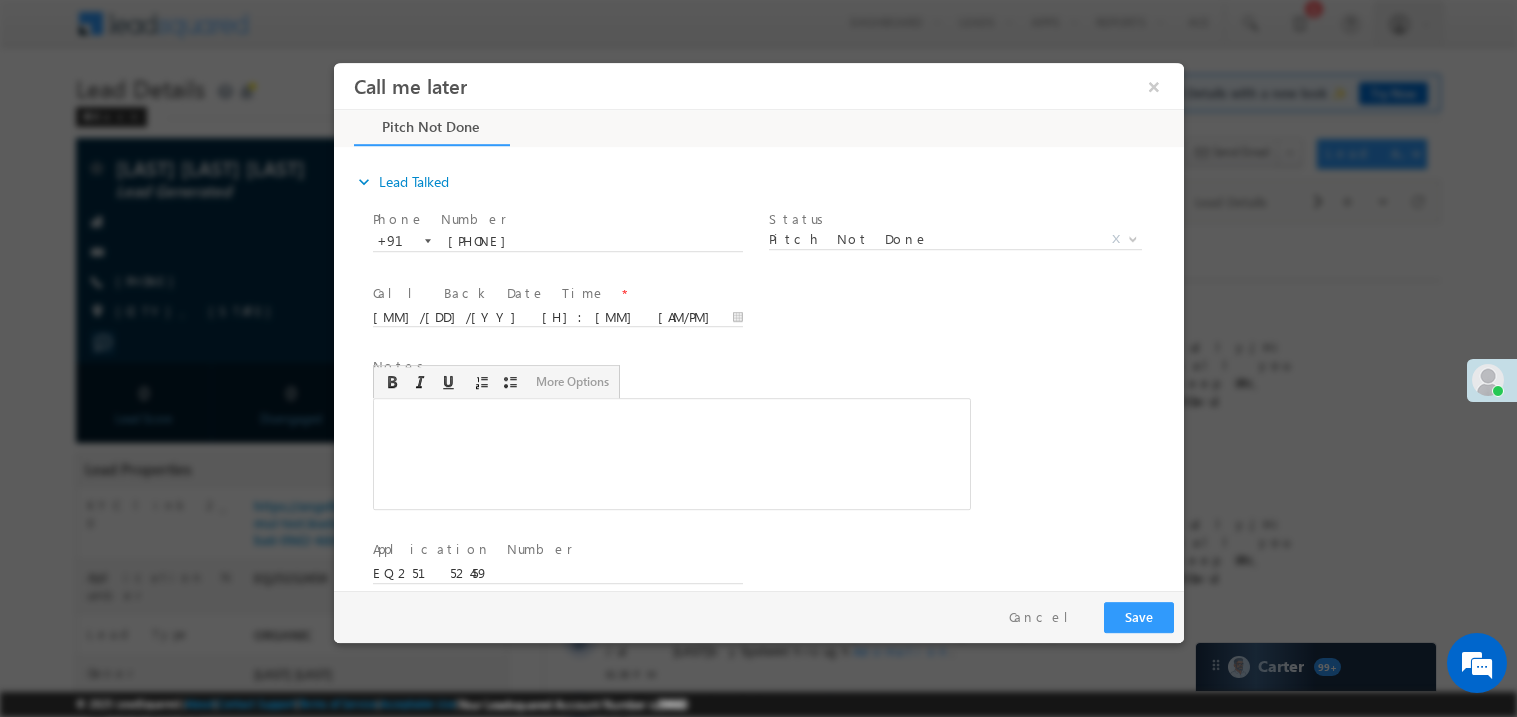 type 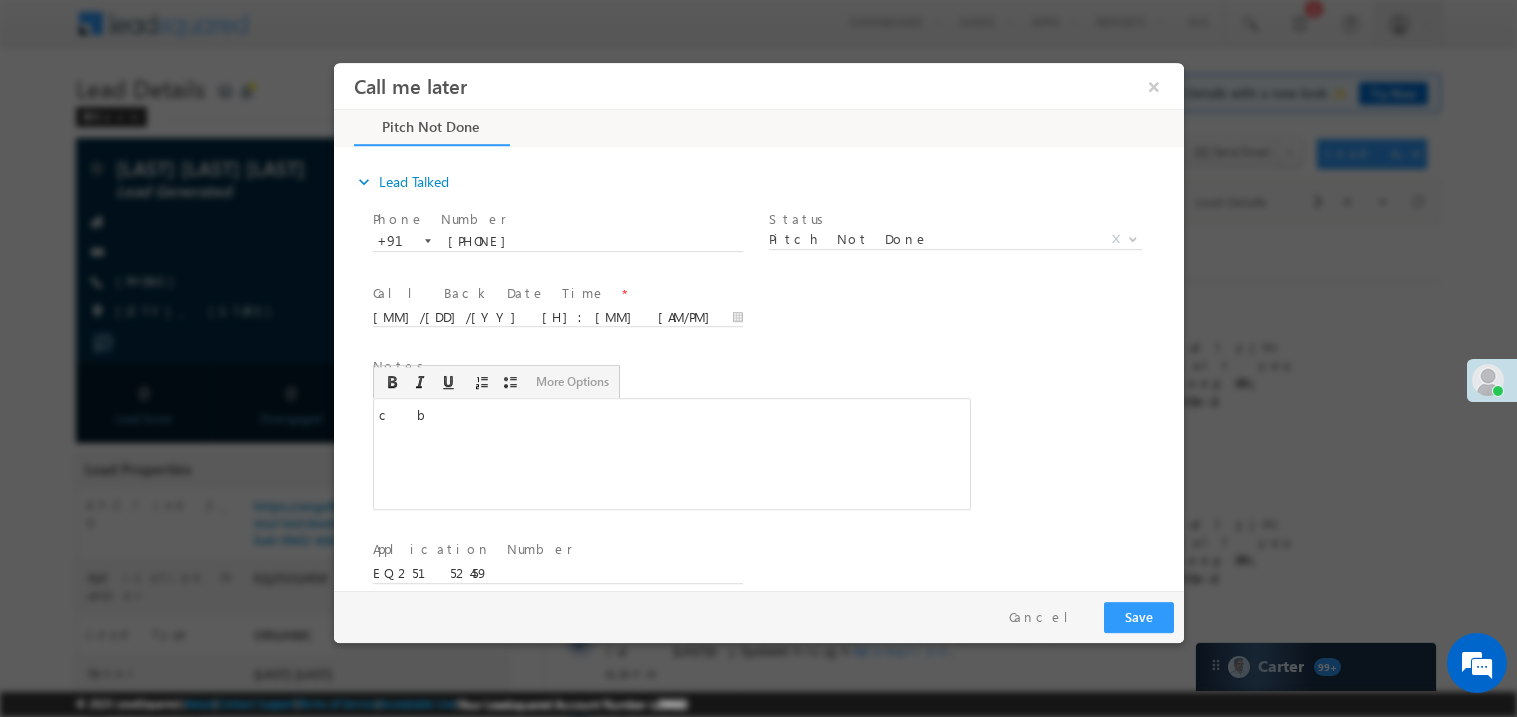scroll, scrollTop: 0, scrollLeft: 0, axis: both 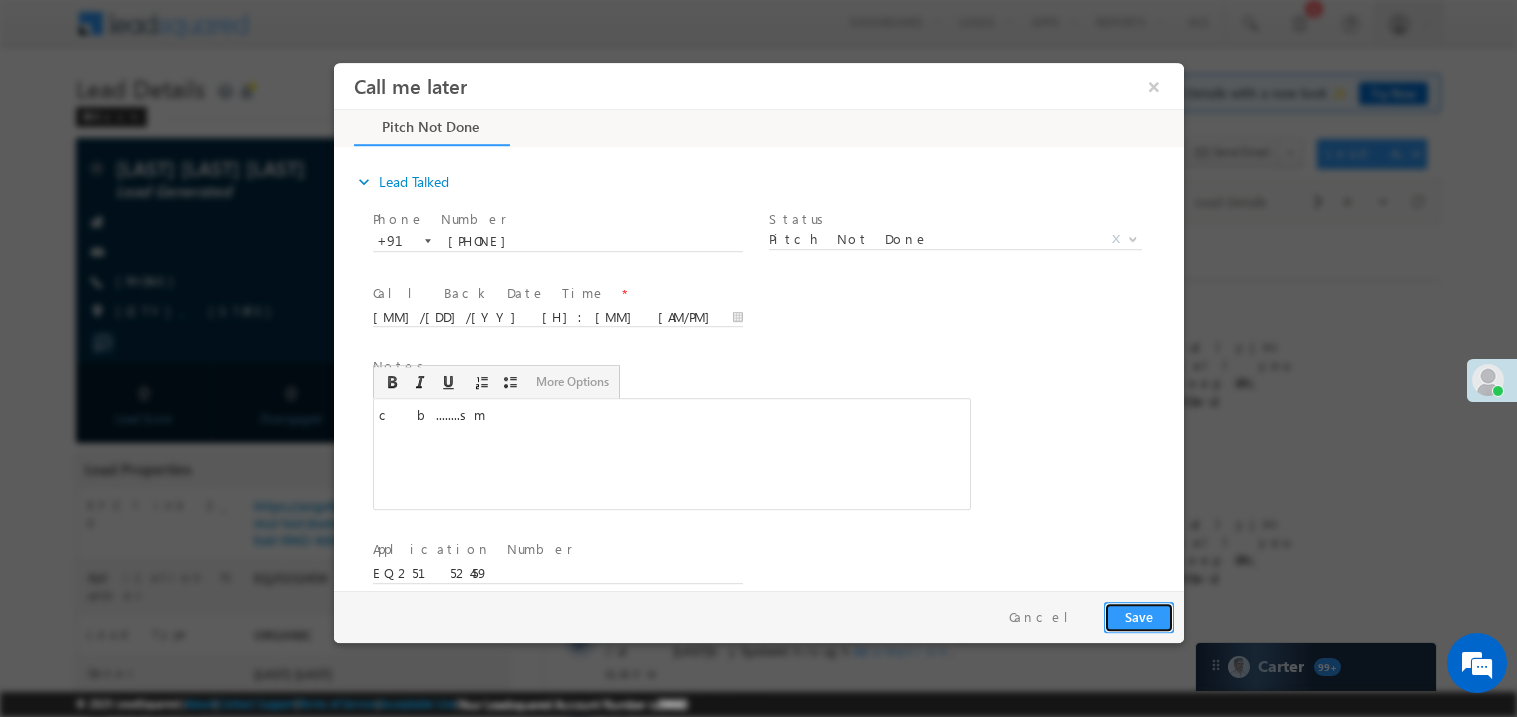 click on "Save" at bounding box center (1138, 616) 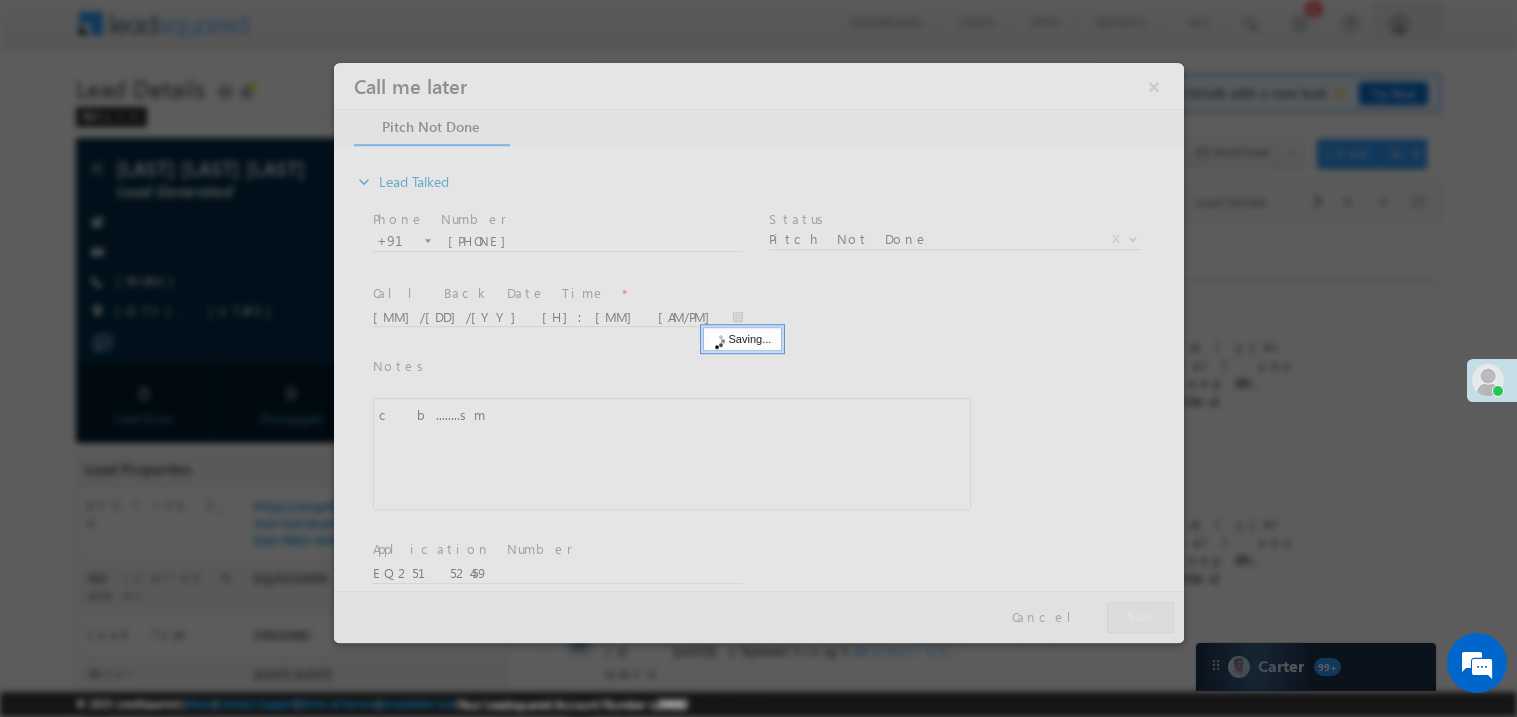 click at bounding box center (758, 352) 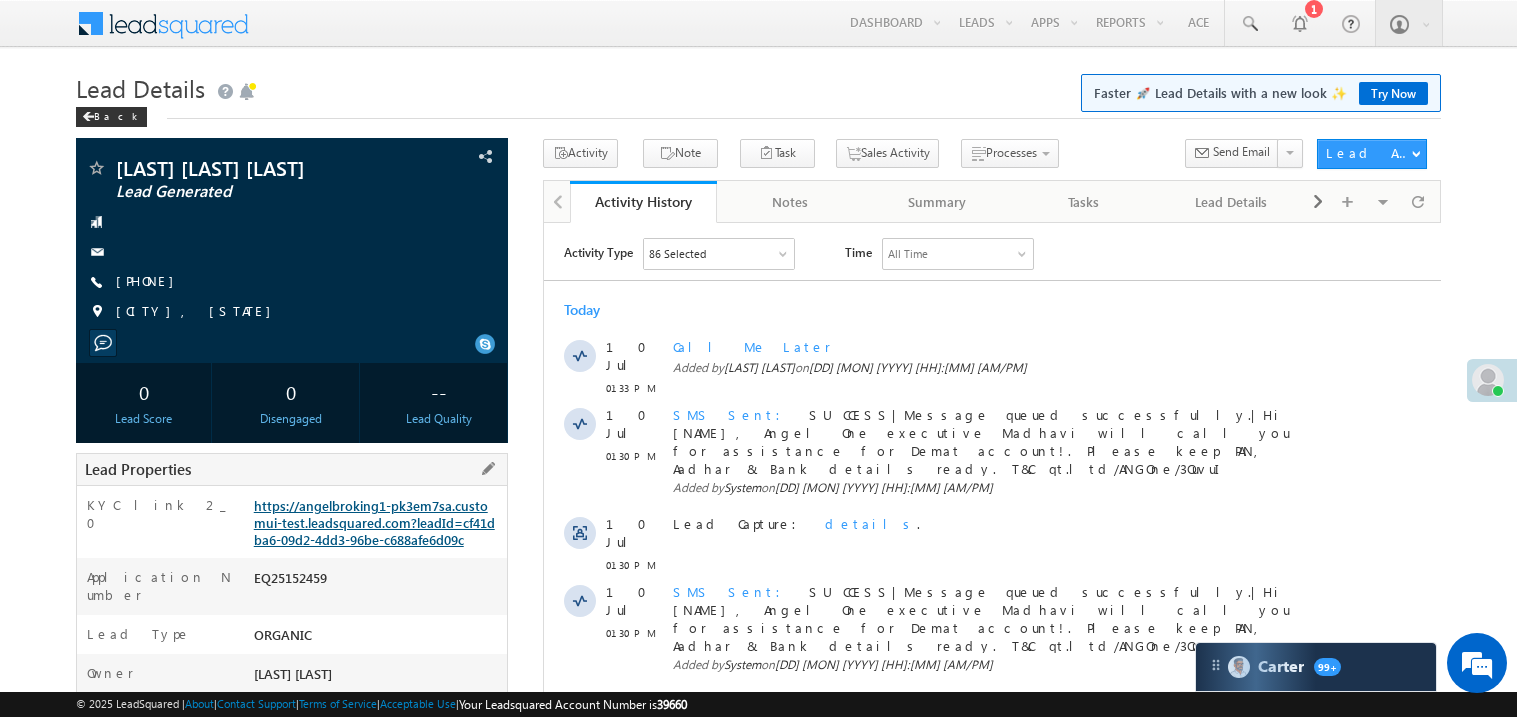 click on "https://angelbroking1-pk3em7sa.customui-test.leadsquared.com?leadId=cf41dba6-09d2-4dd3-96be-c688afe6d09c" at bounding box center (374, 522) 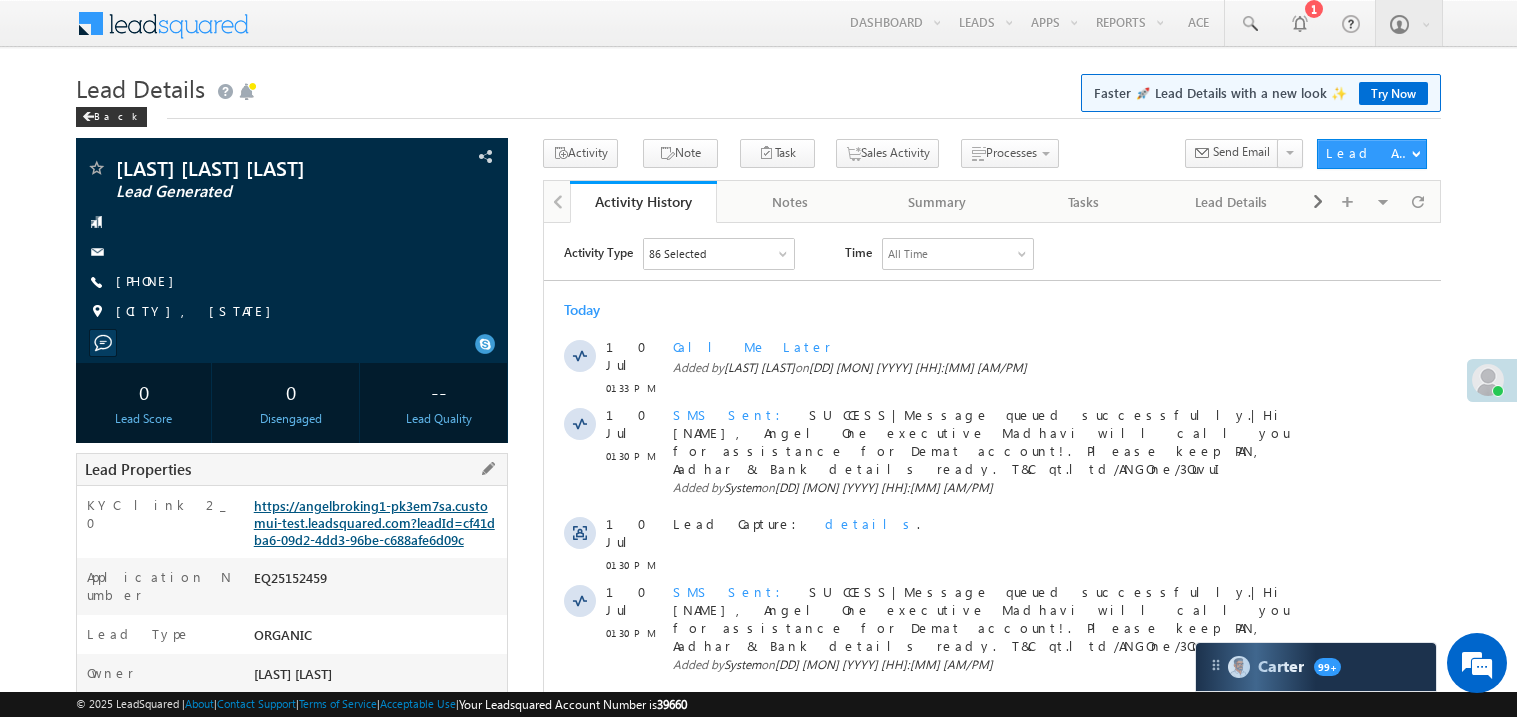 click on "https://angelbroking1-pk3em7sa.customui-test.leadsquared.com?leadId=cf41dba6-09d2-4dd3-96be-c688afe6d09c" at bounding box center (374, 522) 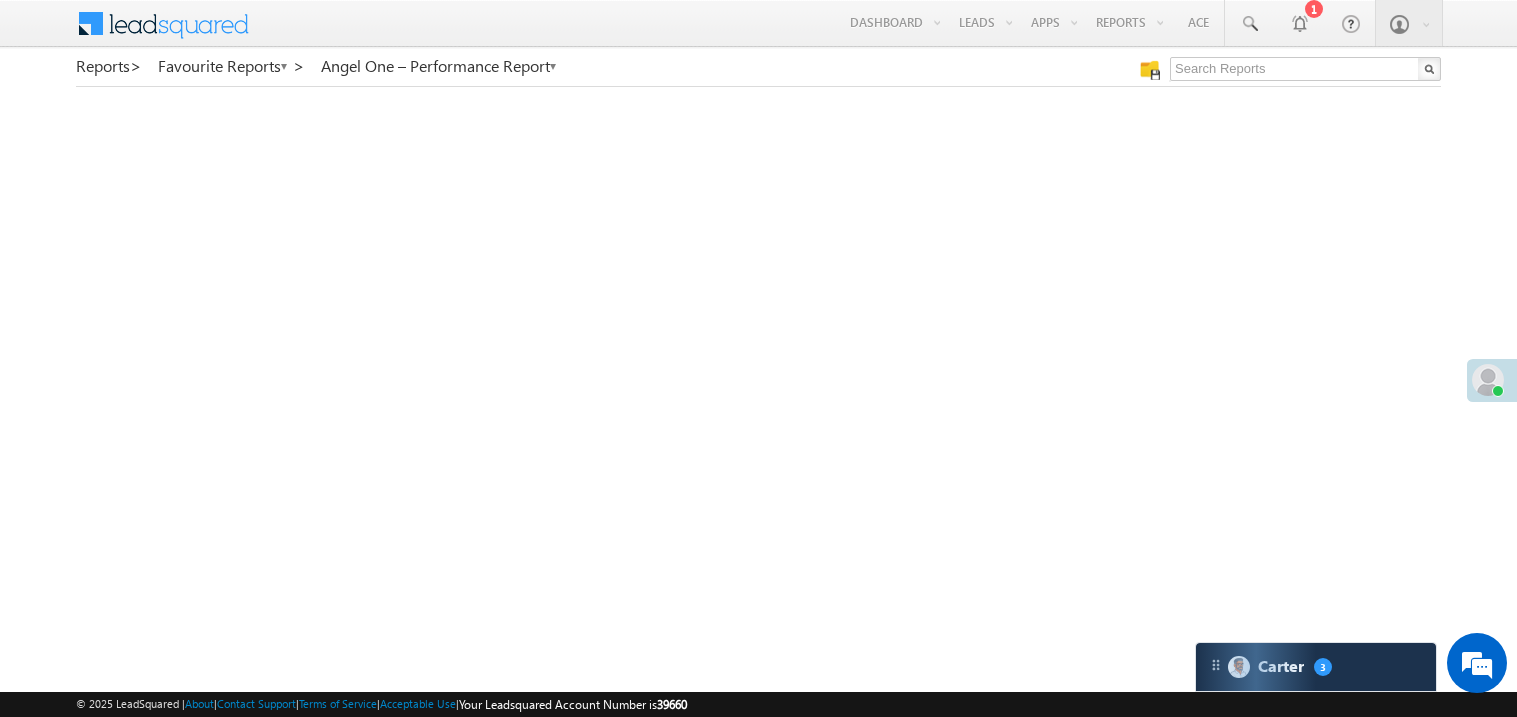 scroll, scrollTop: 0, scrollLeft: 0, axis: both 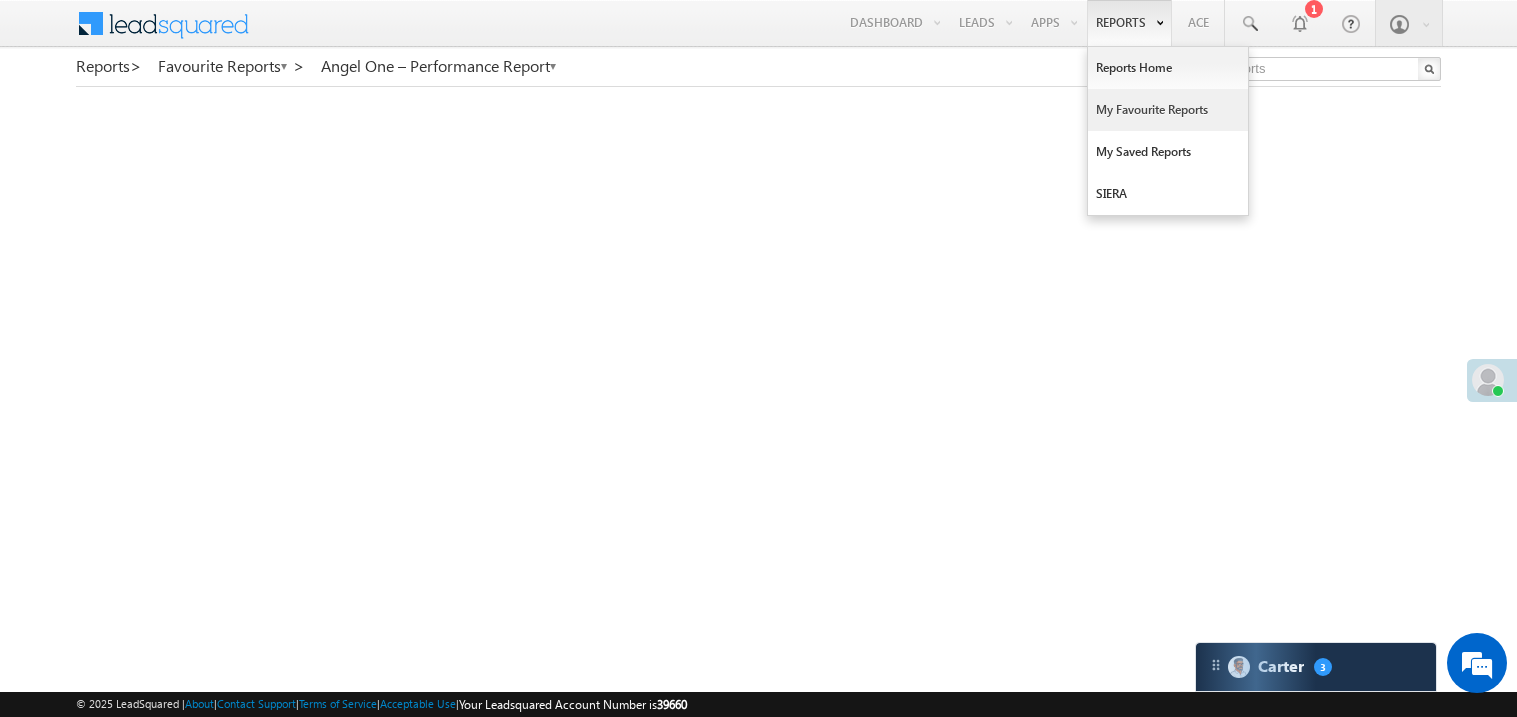 click on "My Favourite Reports" at bounding box center (1168, 110) 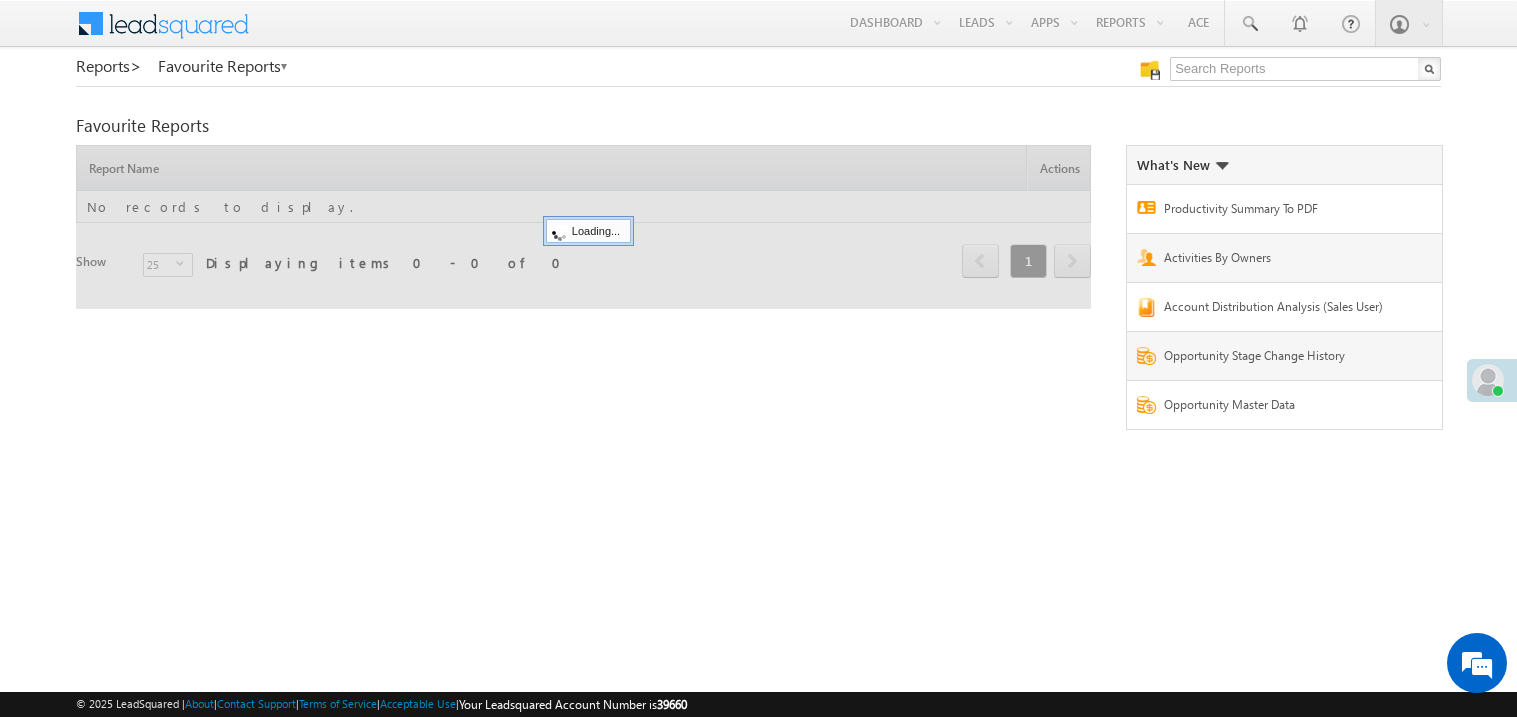 scroll, scrollTop: 0, scrollLeft: 0, axis: both 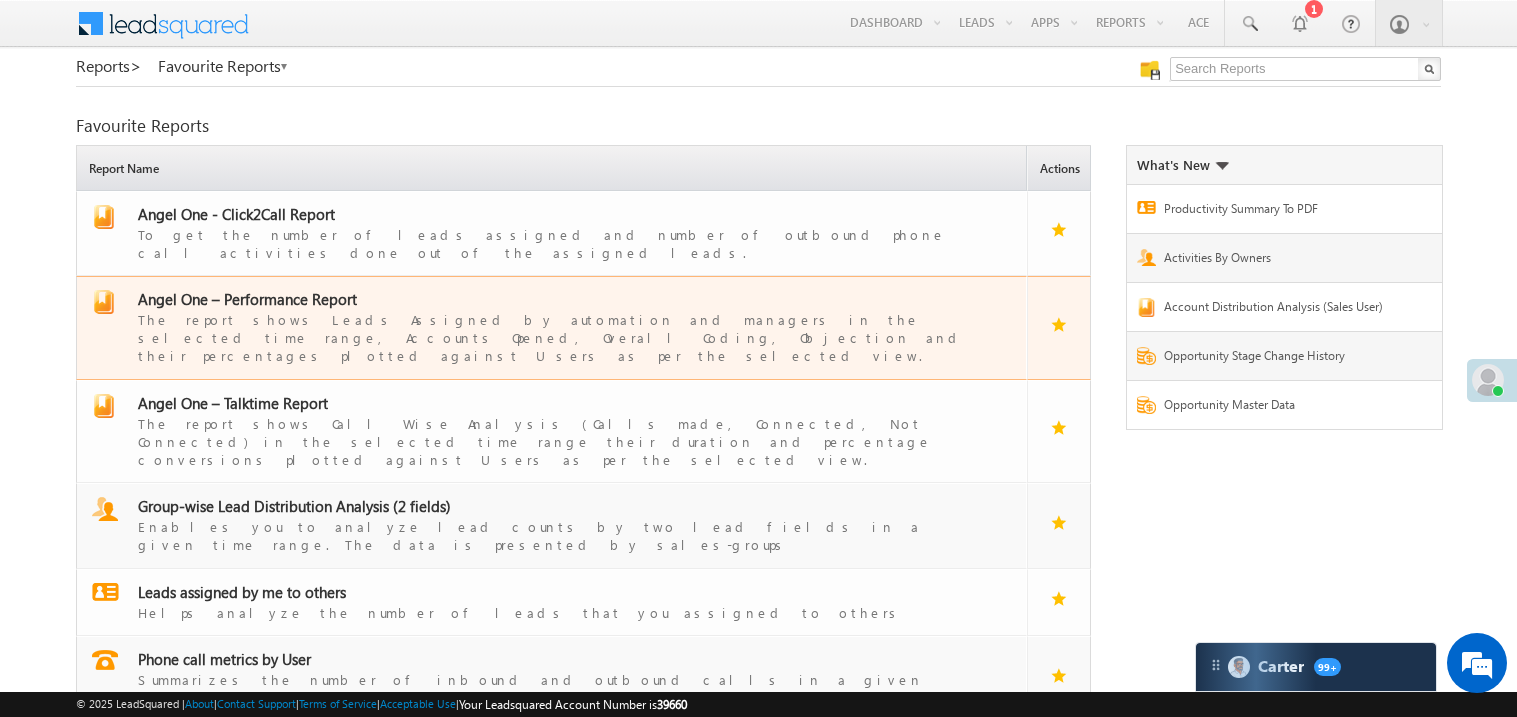 click on "Angel One – Performance Report" at bounding box center [247, 299] 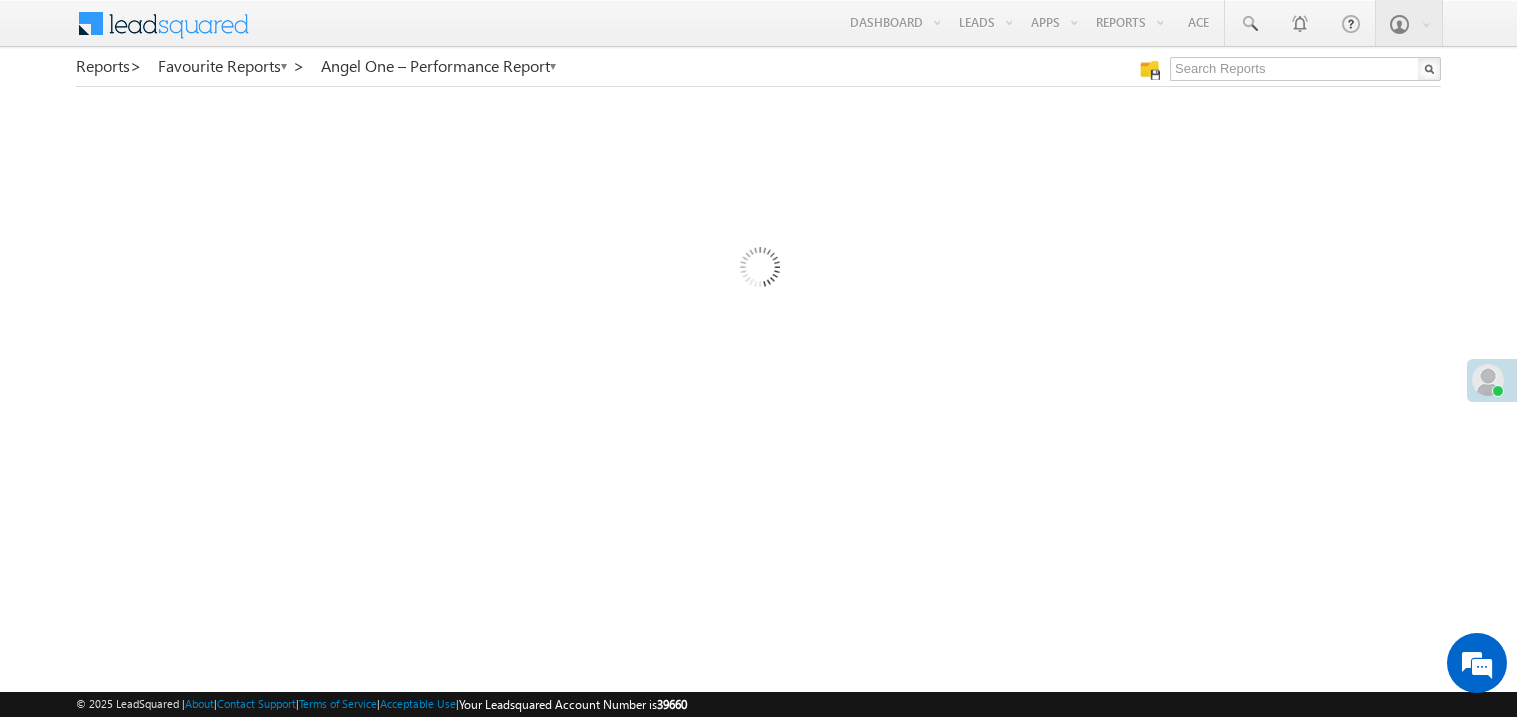 scroll, scrollTop: 0, scrollLeft: 0, axis: both 